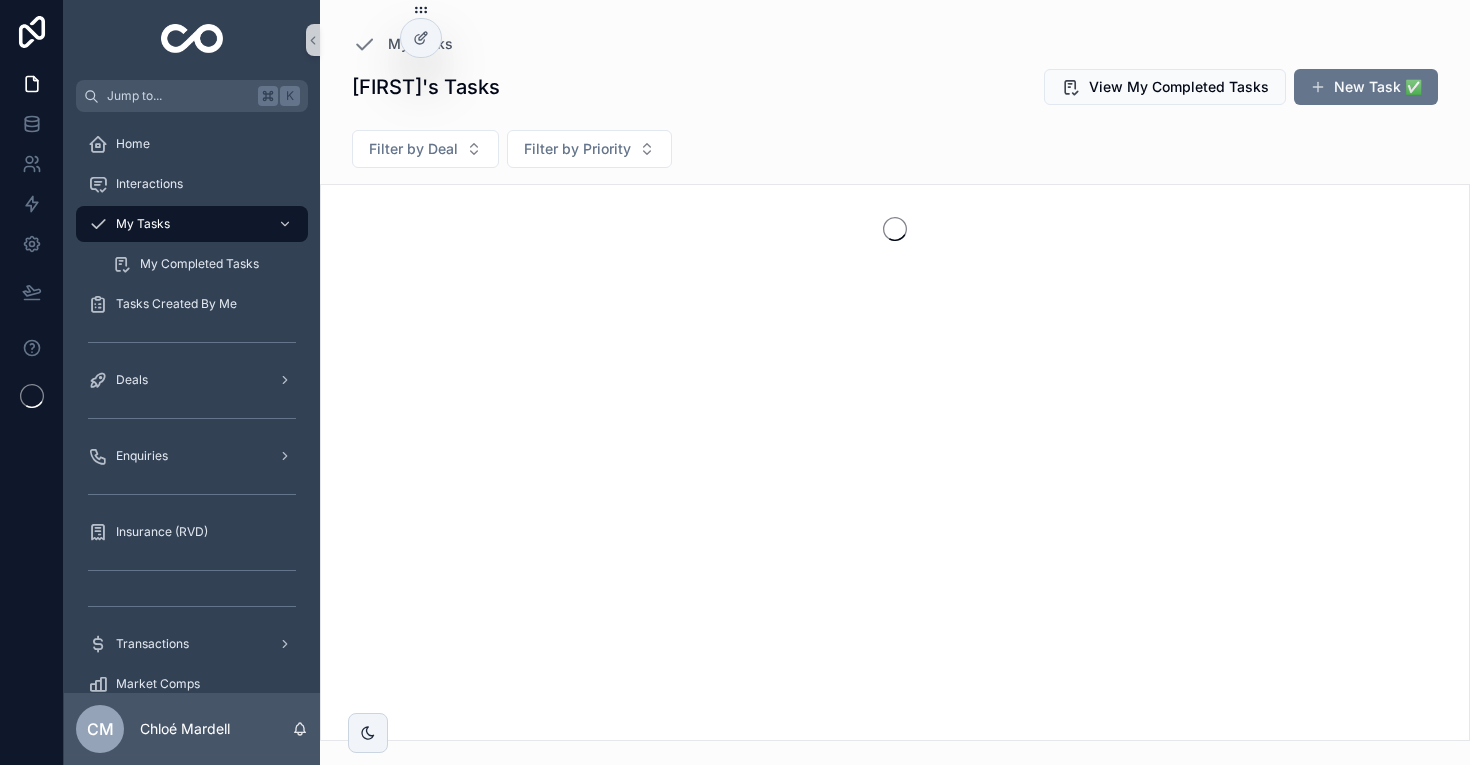 scroll, scrollTop: 0, scrollLeft: 0, axis: both 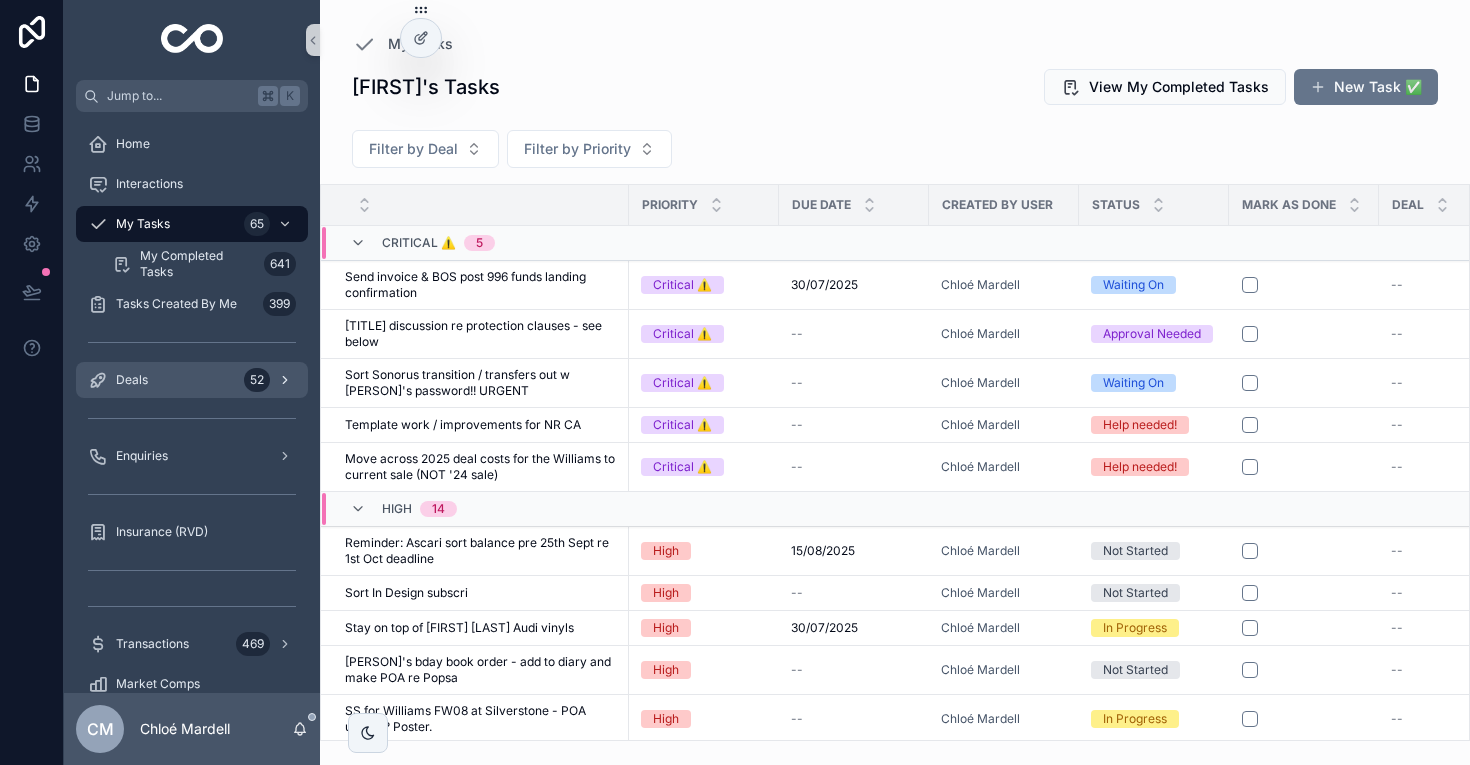 click on "Deals 52" at bounding box center [192, 380] 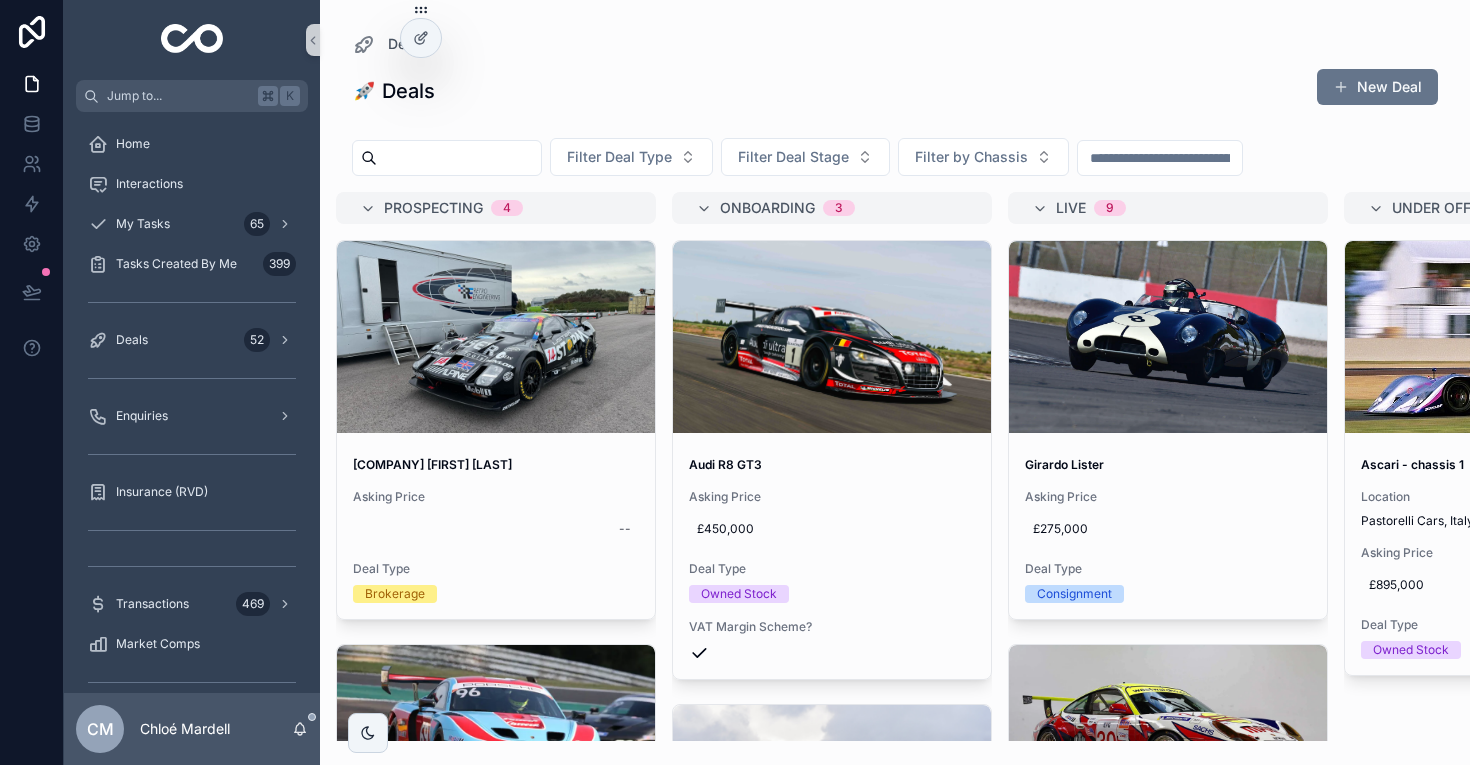 click at bounding box center [459, 158] 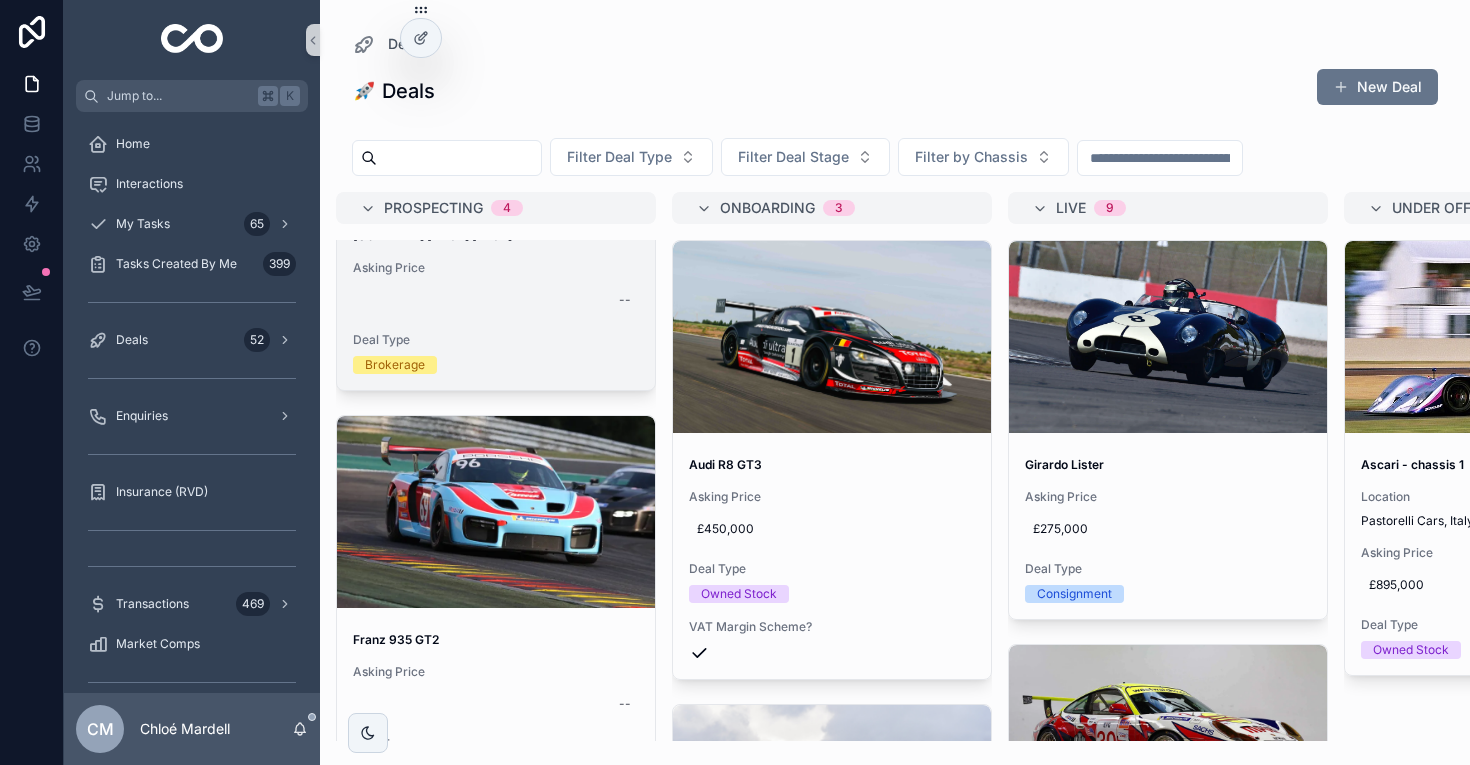 scroll, scrollTop: 253, scrollLeft: 0, axis: vertical 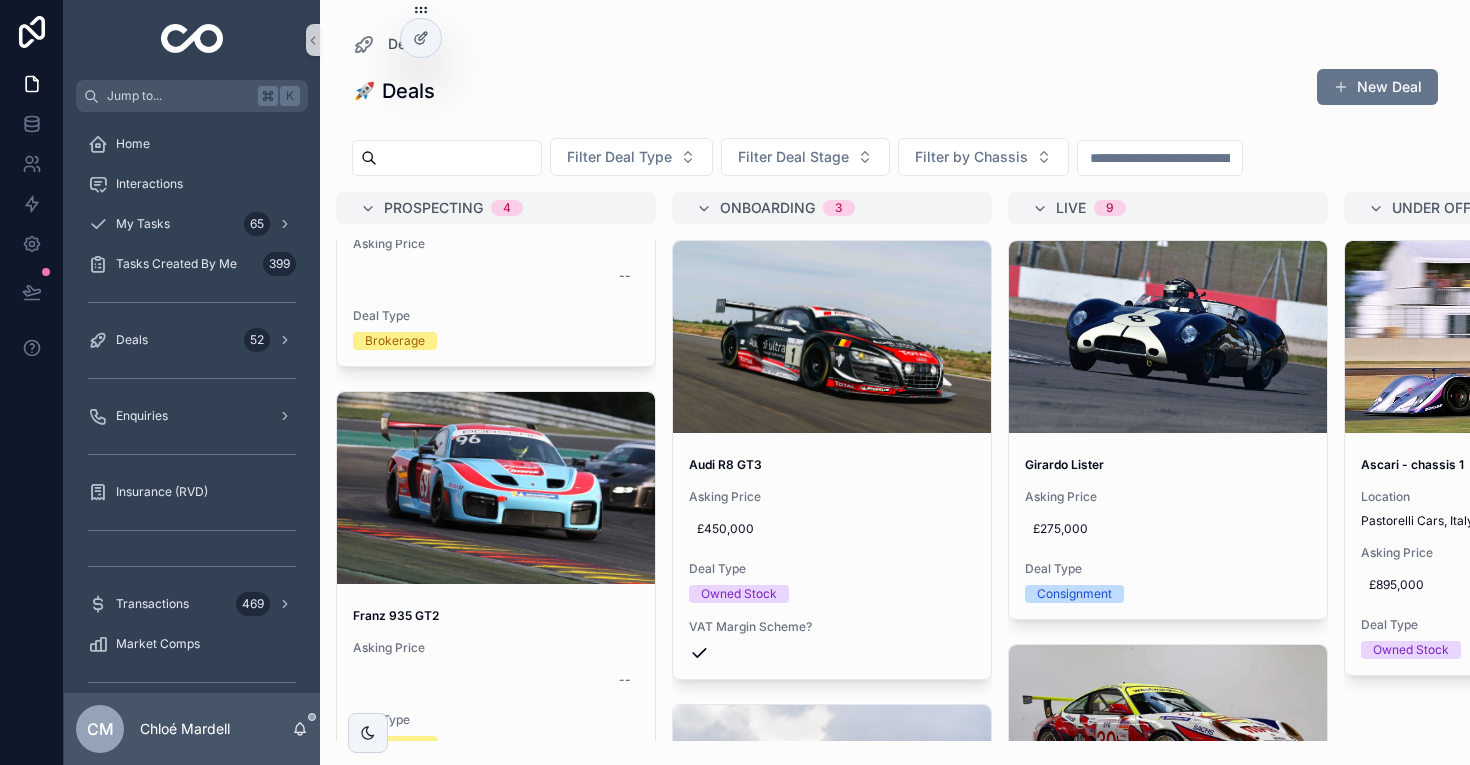 click at bounding box center (459, 158) 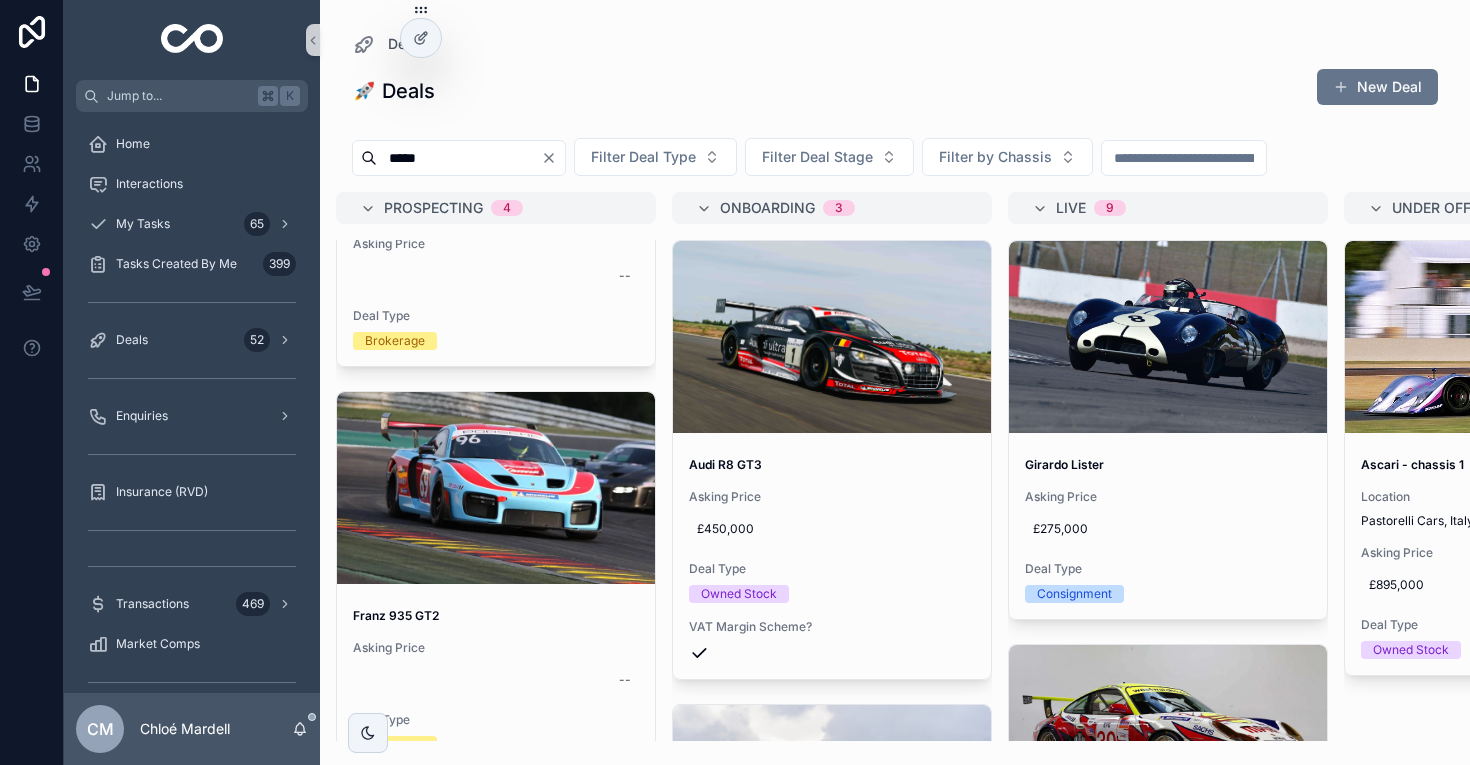 type on "*****" 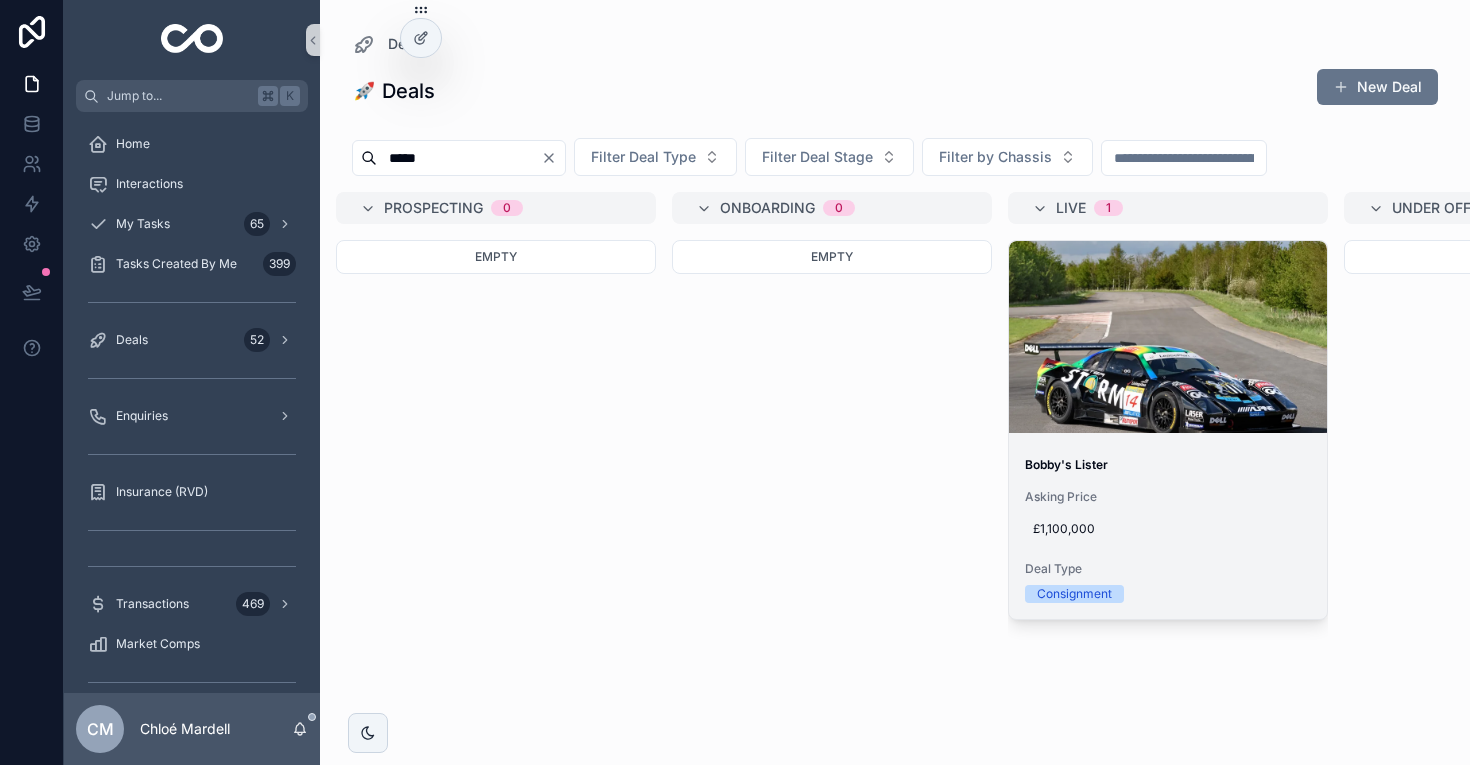click at bounding box center [1168, 337] 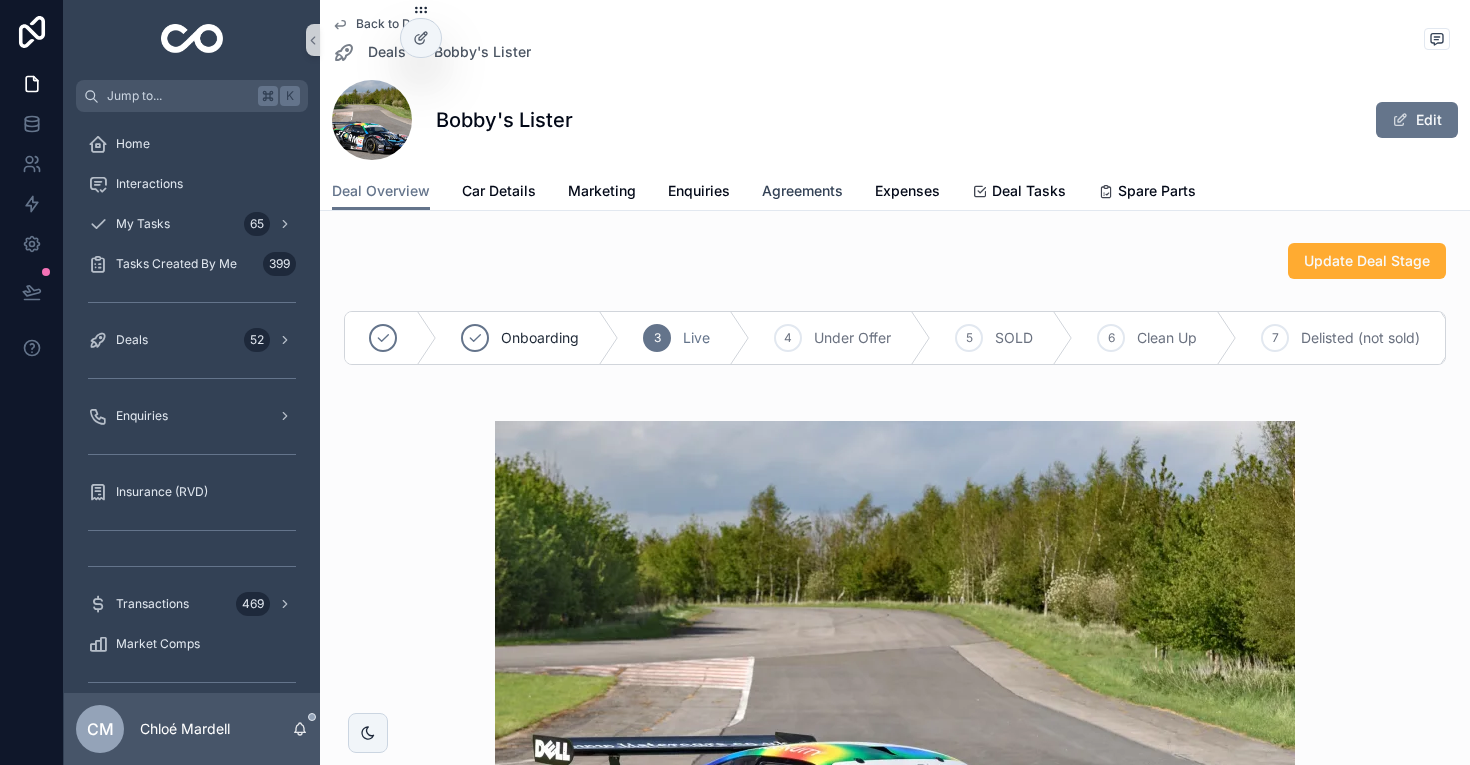 click on "Agreements" at bounding box center [802, 191] 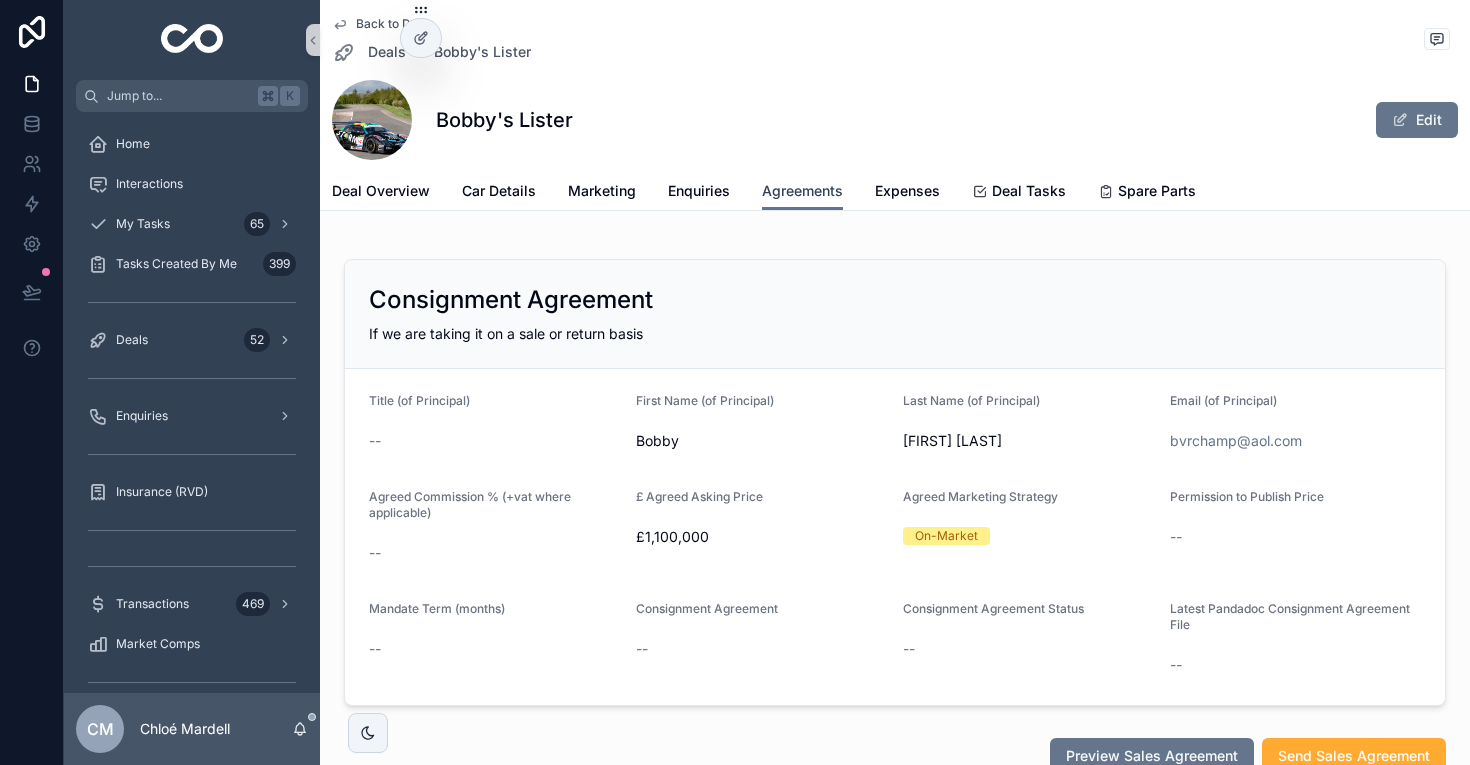 scroll, scrollTop: 0, scrollLeft: 0, axis: both 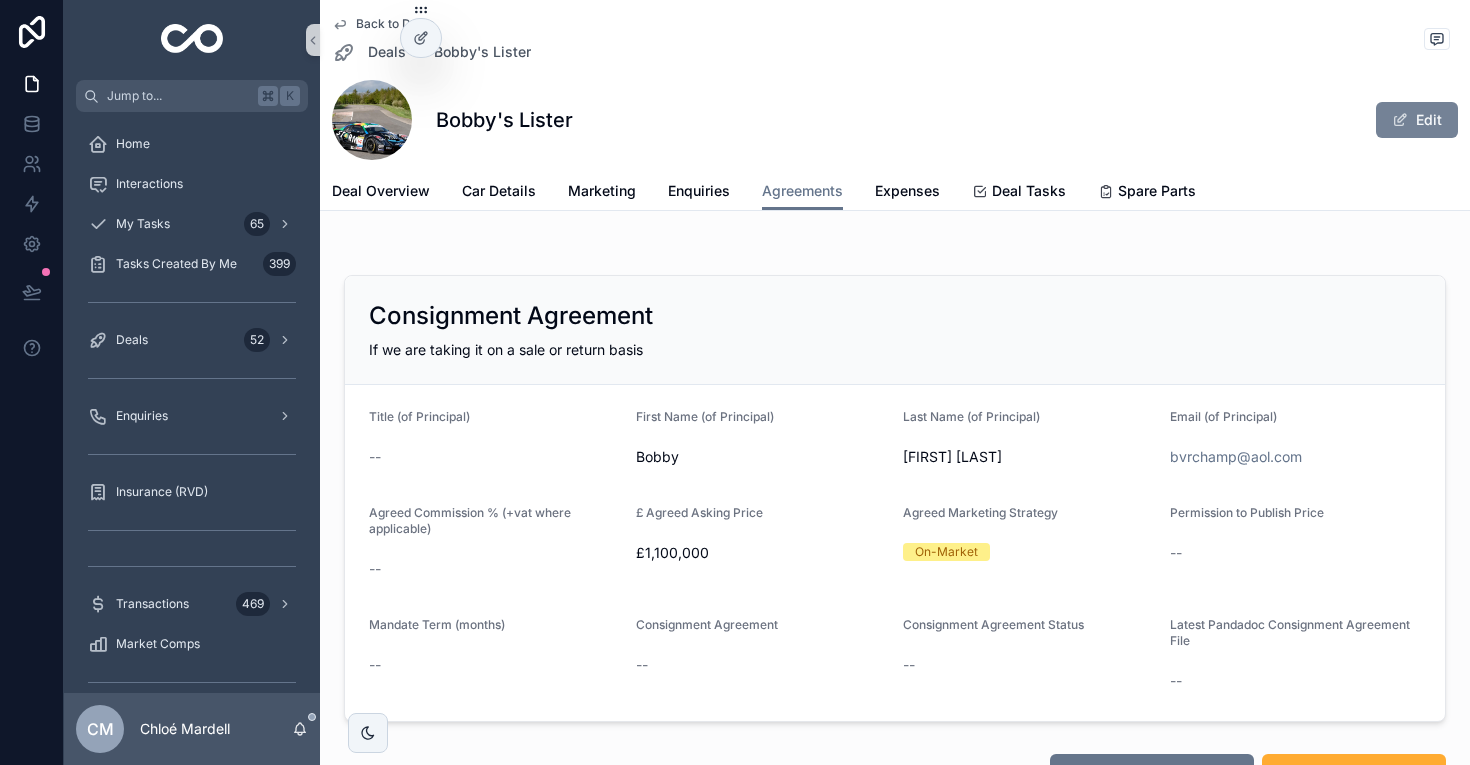 click on "Edit" at bounding box center [1417, 120] 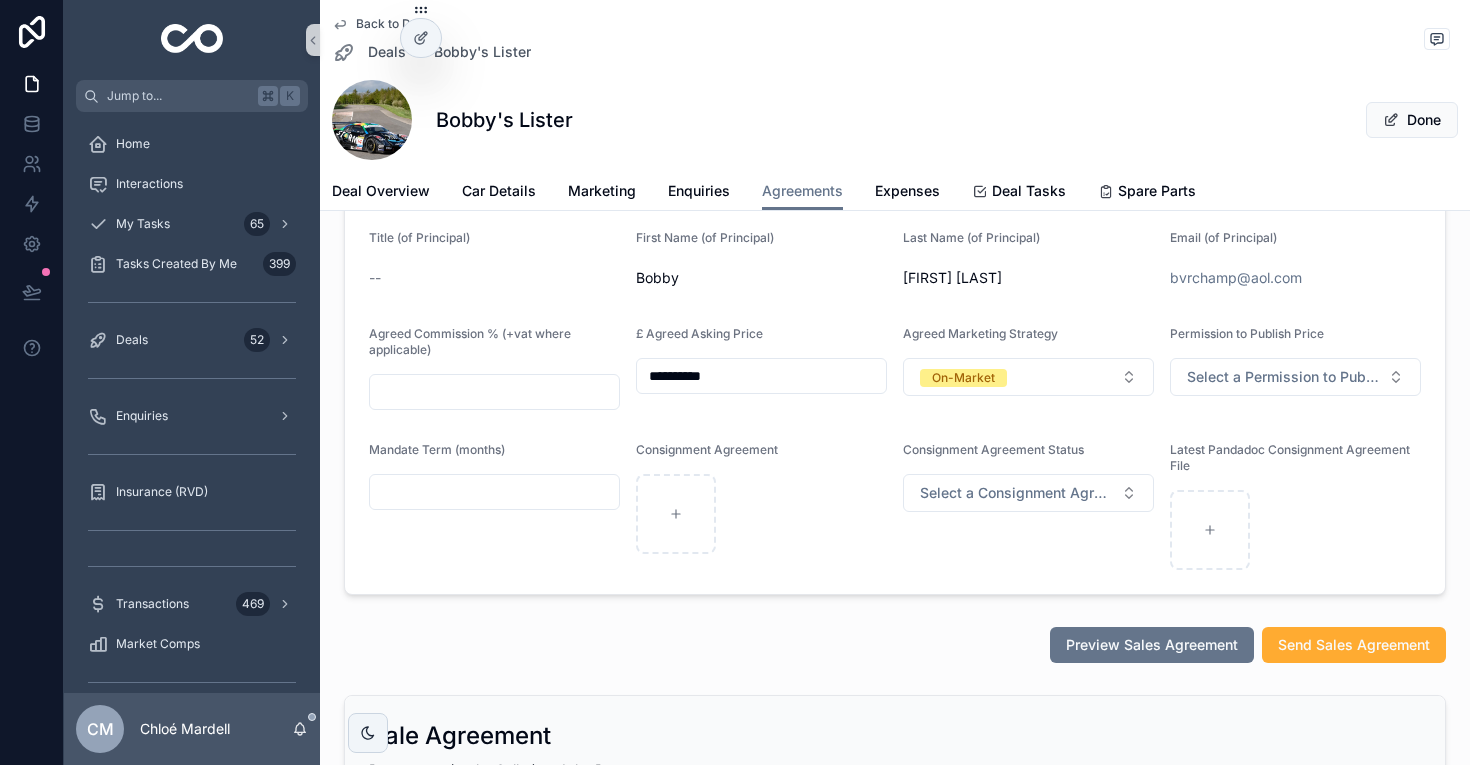 scroll, scrollTop: 208, scrollLeft: 0, axis: vertical 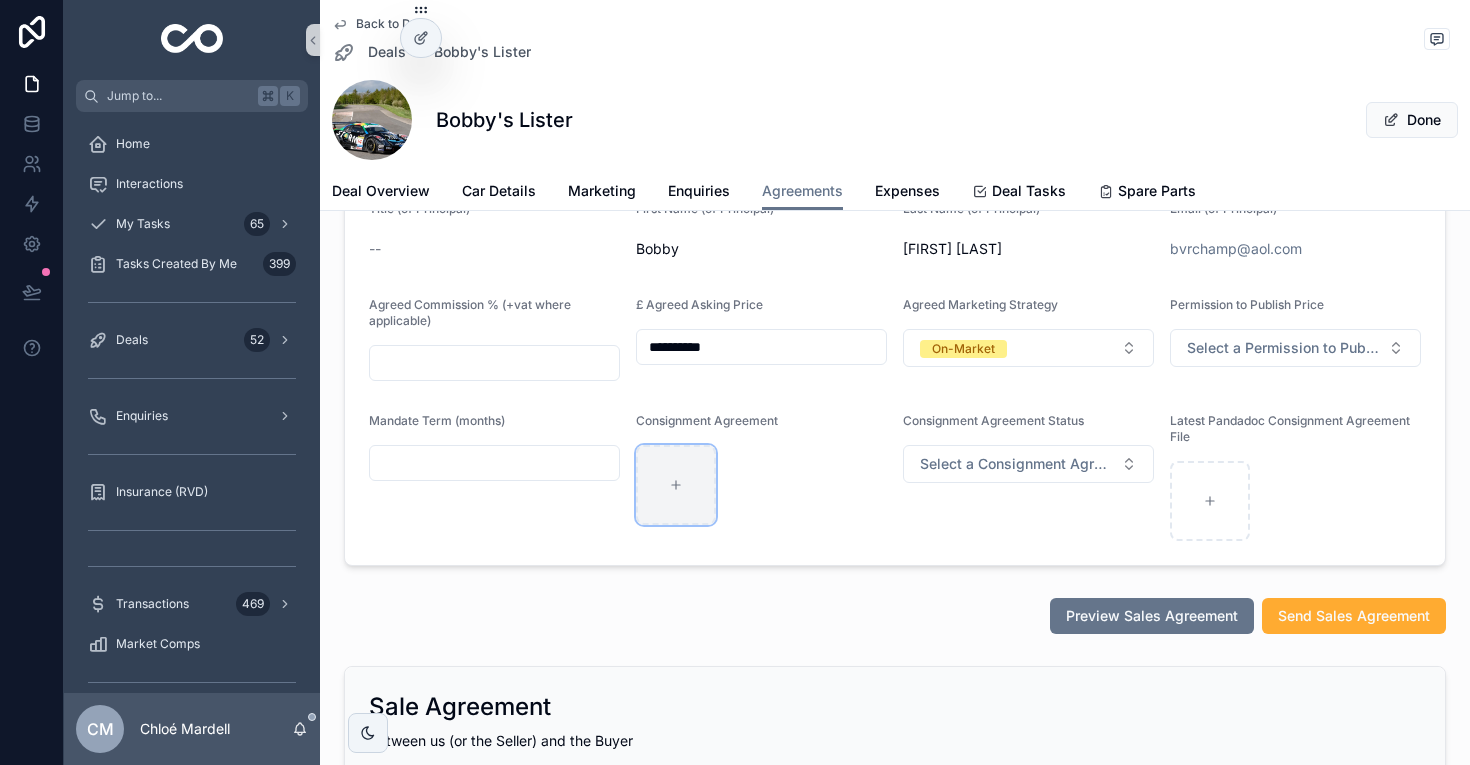 click at bounding box center [676, 485] 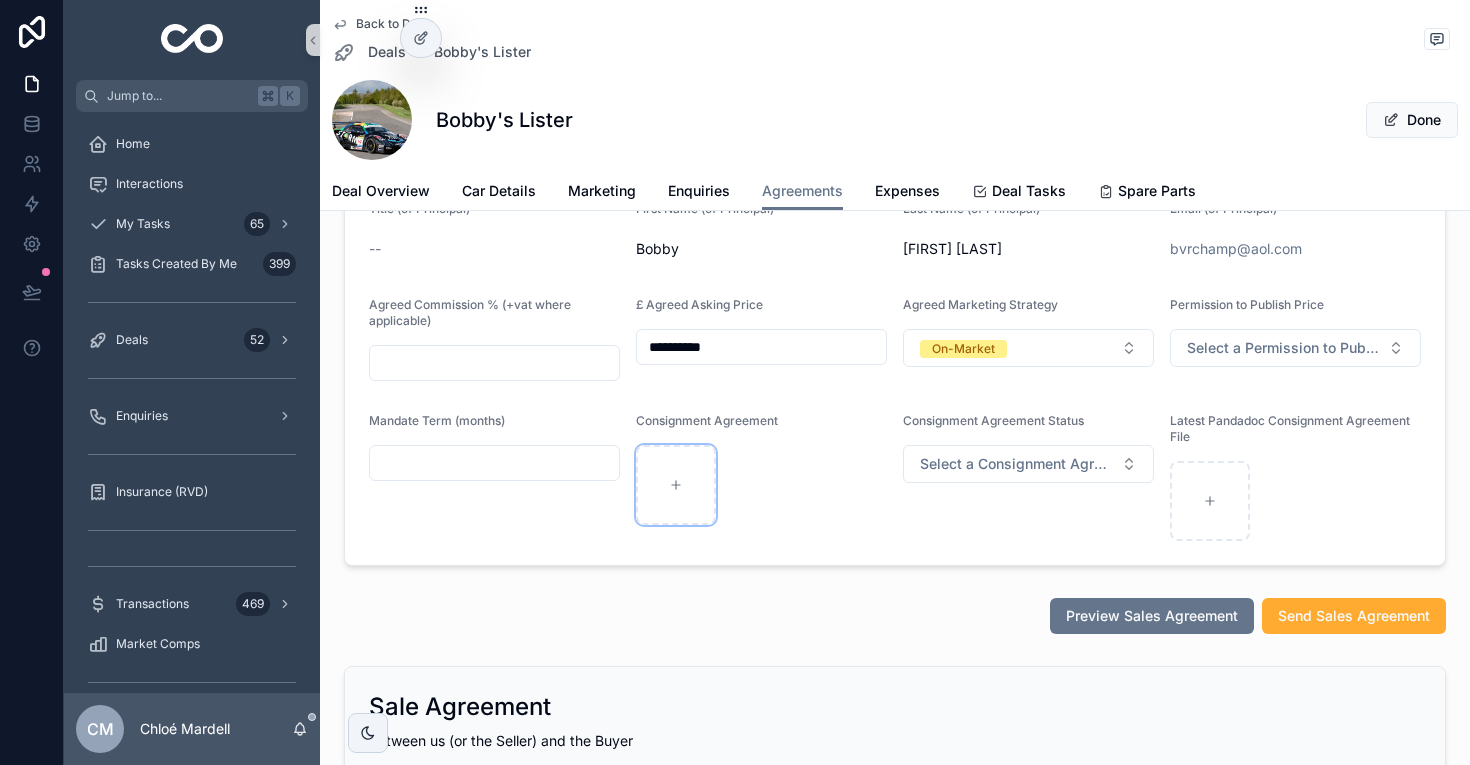 type on "**********" 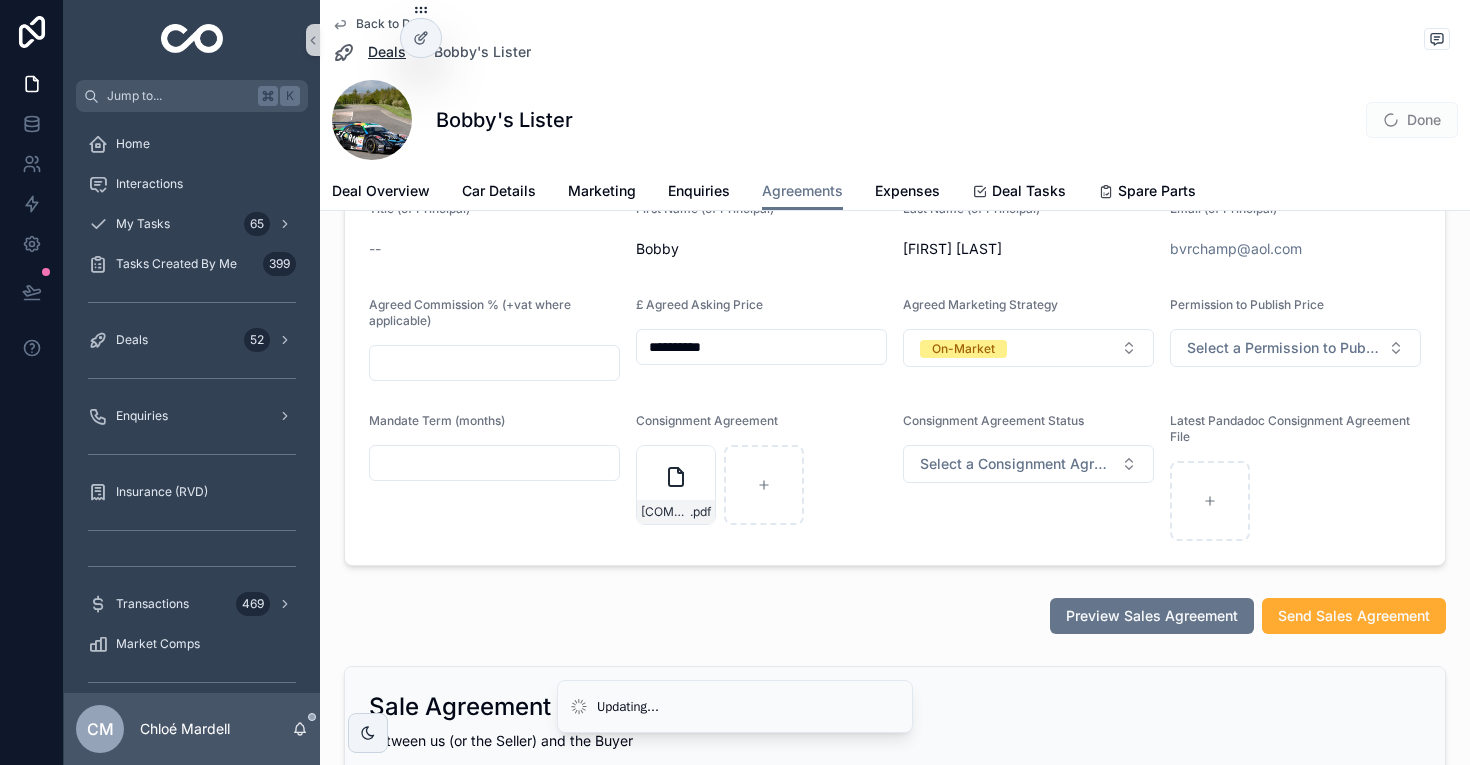 click on "Deals" at bounding box center [387, 52] 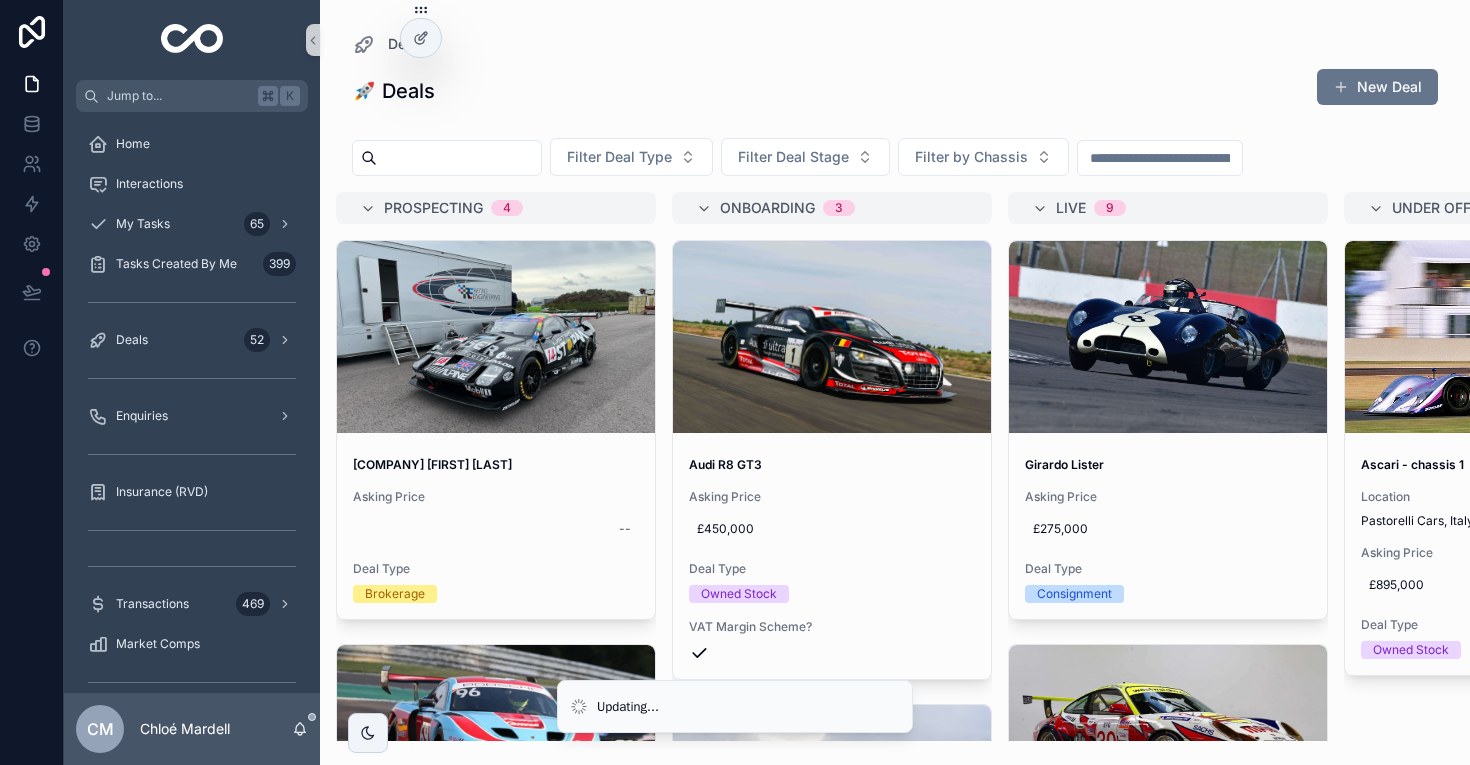 scroll, scrollTop: 0, scrollLeft: 0, axis: both 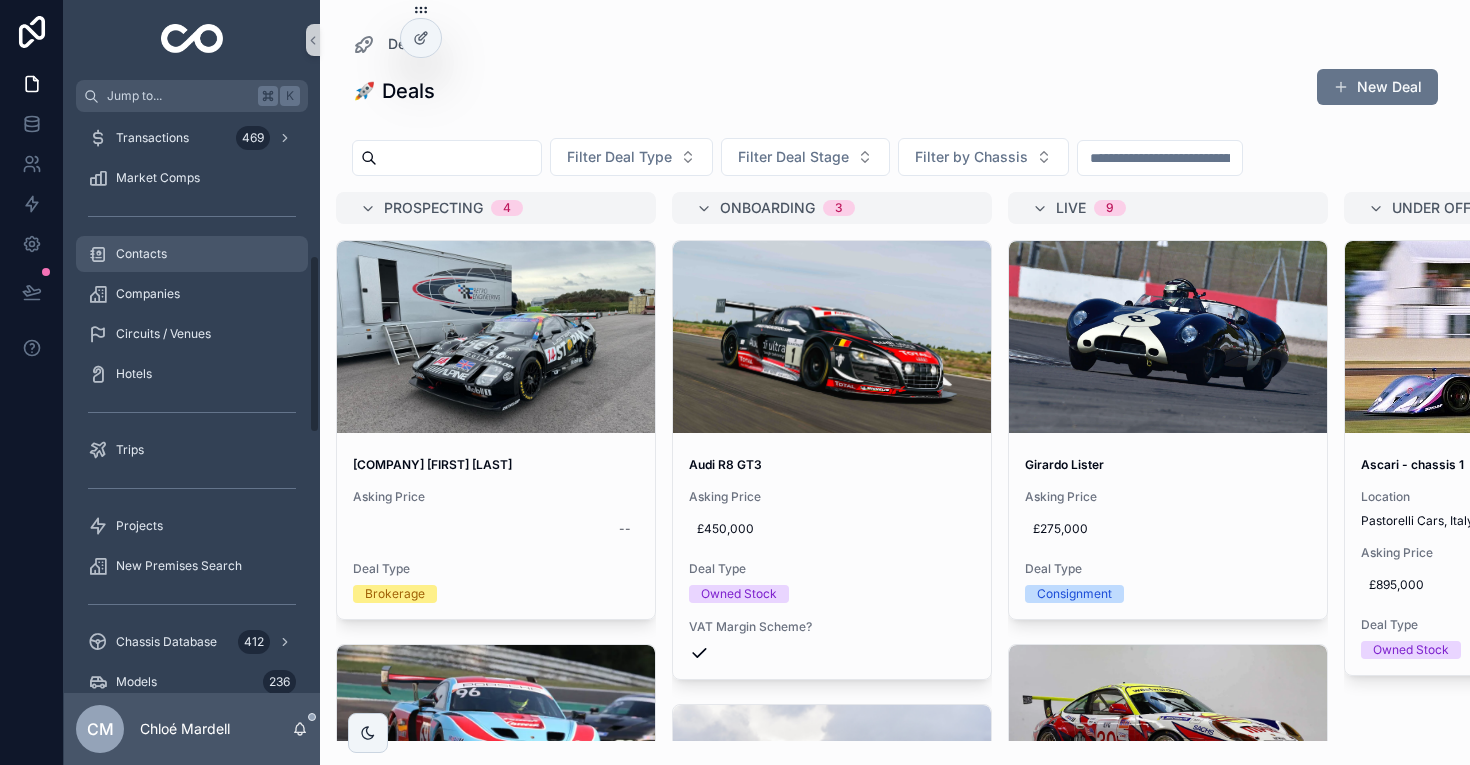 click on "Contacts" at bounding box center (141, 254) 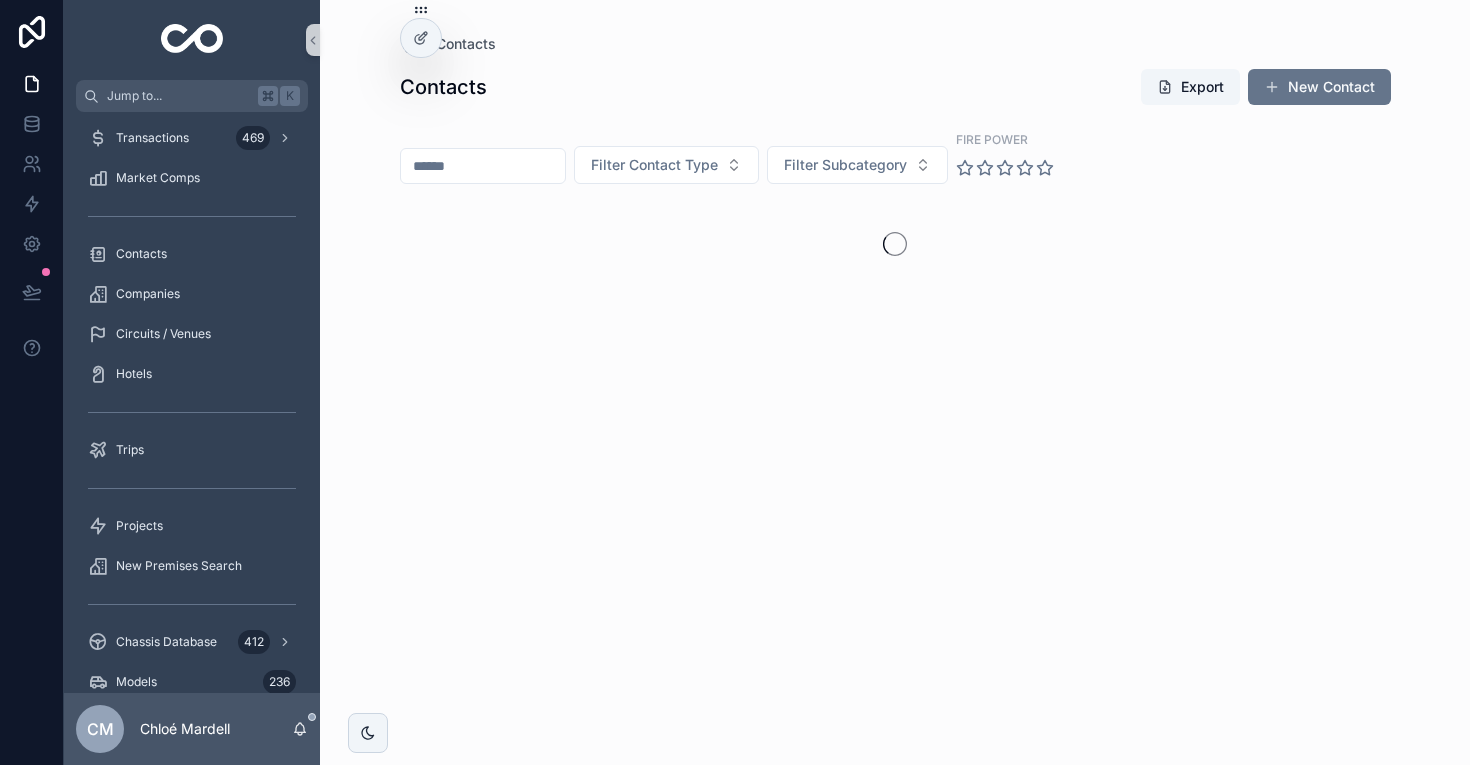 click at bounding box center [483, 166] 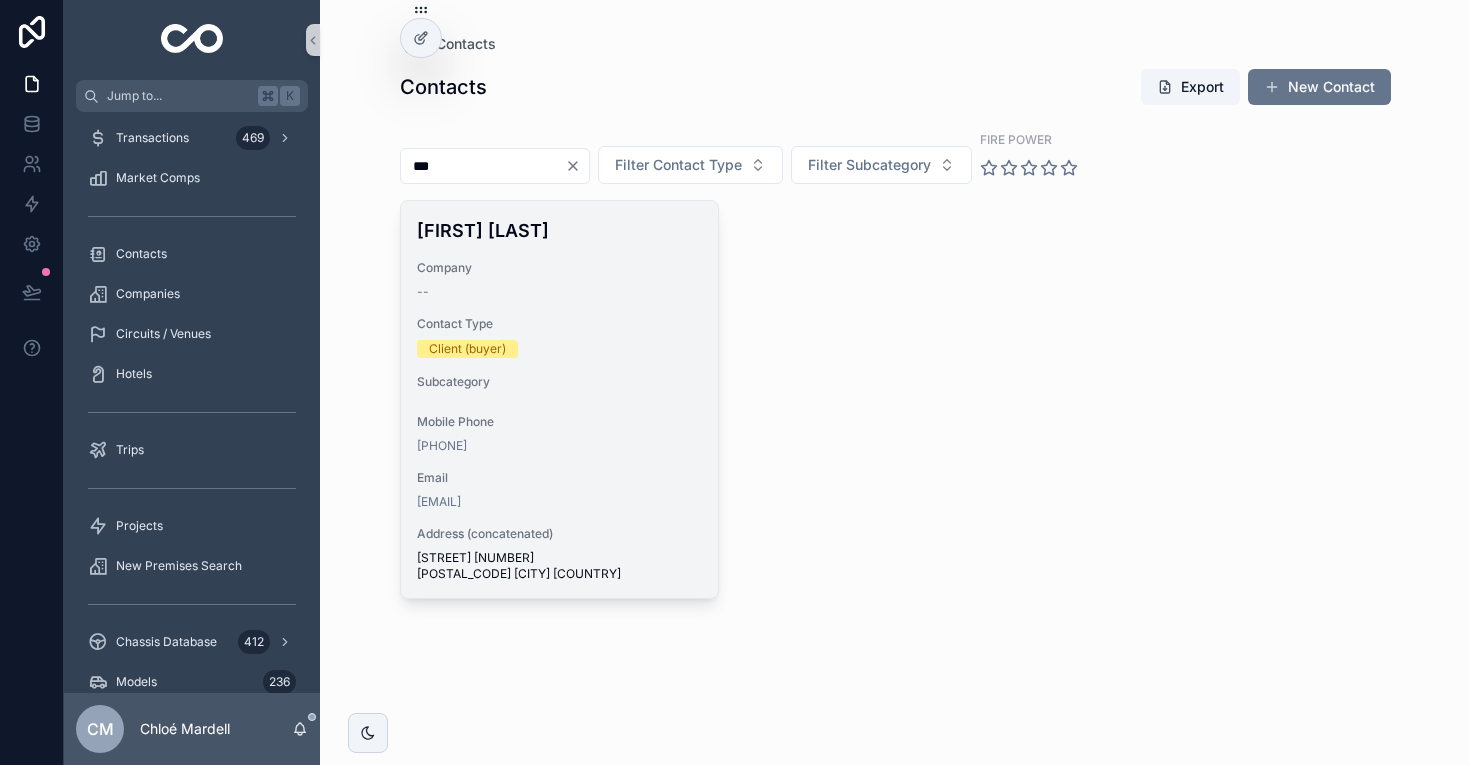 type on "***" 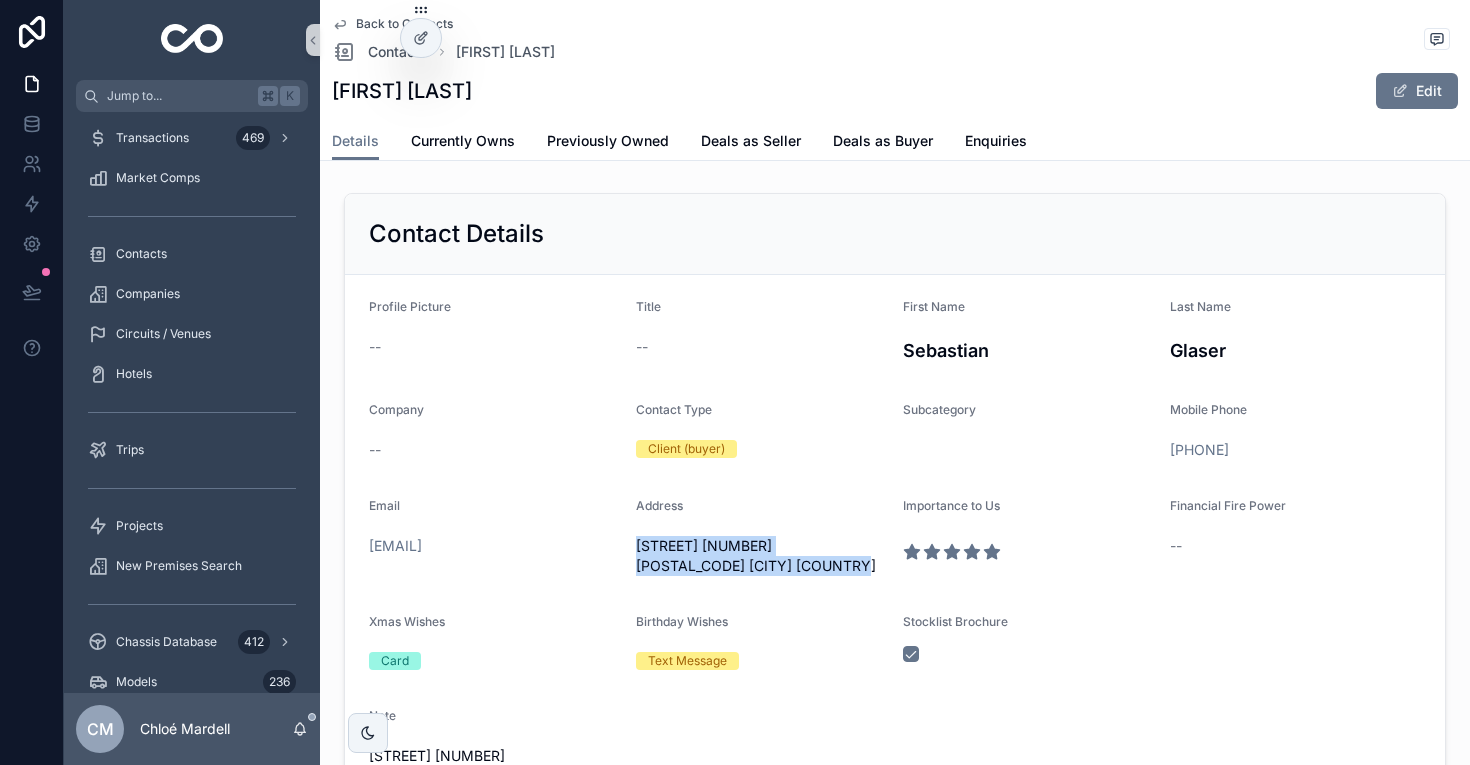 drag, startPoint x: 793, startPoint y: 566, endPoint x: 634, endPoint y: 547, distance: 160.1312 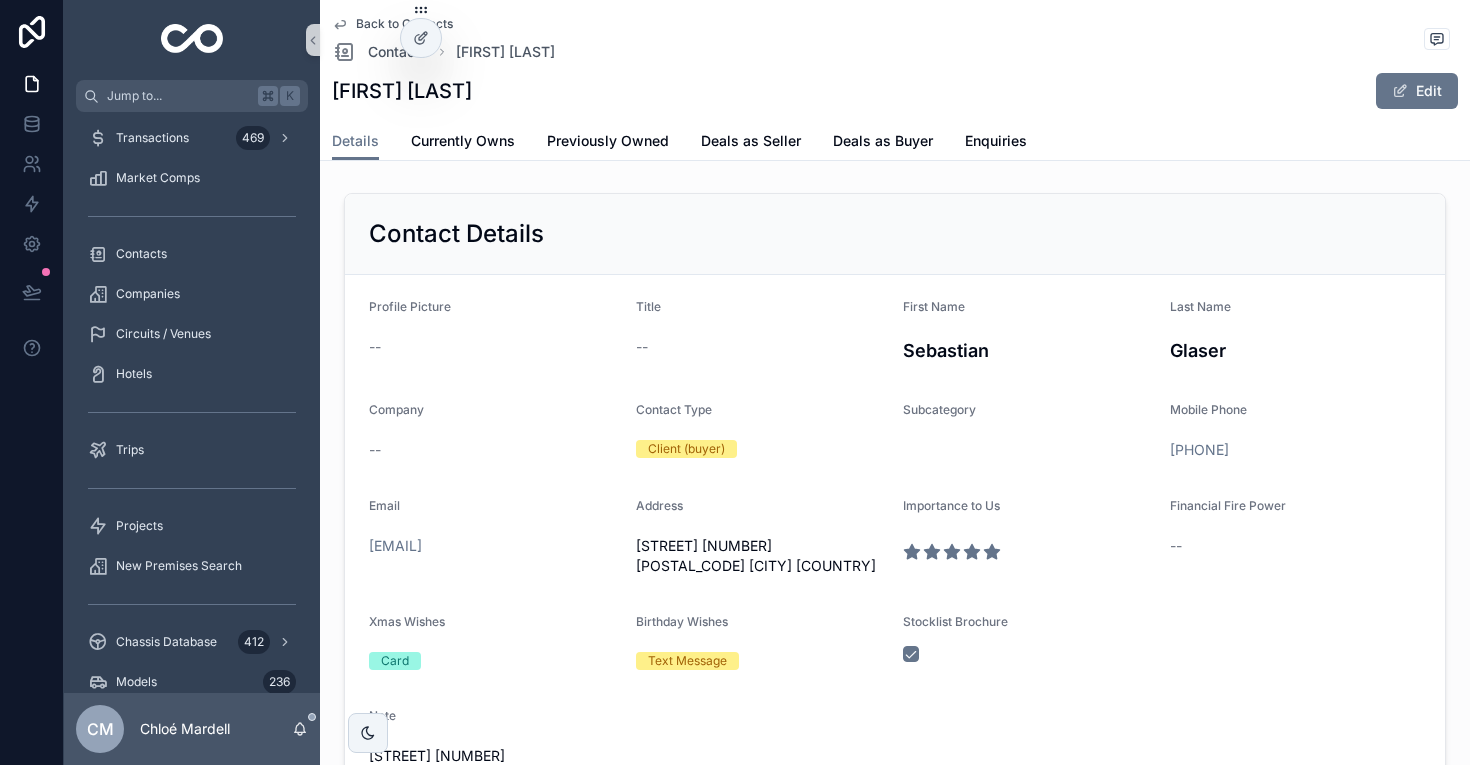 click on "Address" at bounding box center (659, 505) 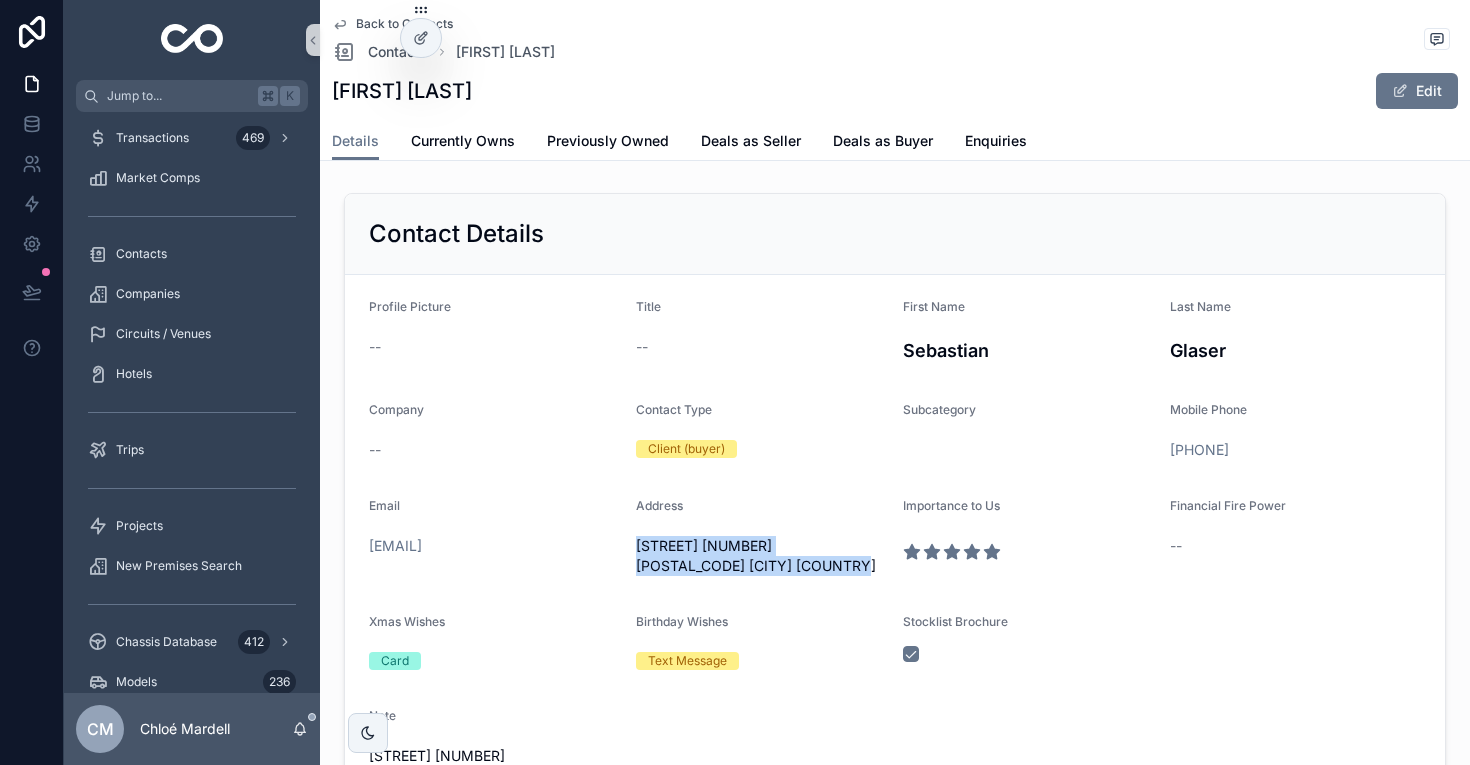 drag, startPoint x: 787, startPoint y: 567, endPoint x: 632, endPoint y: 552, distance: 155.72412 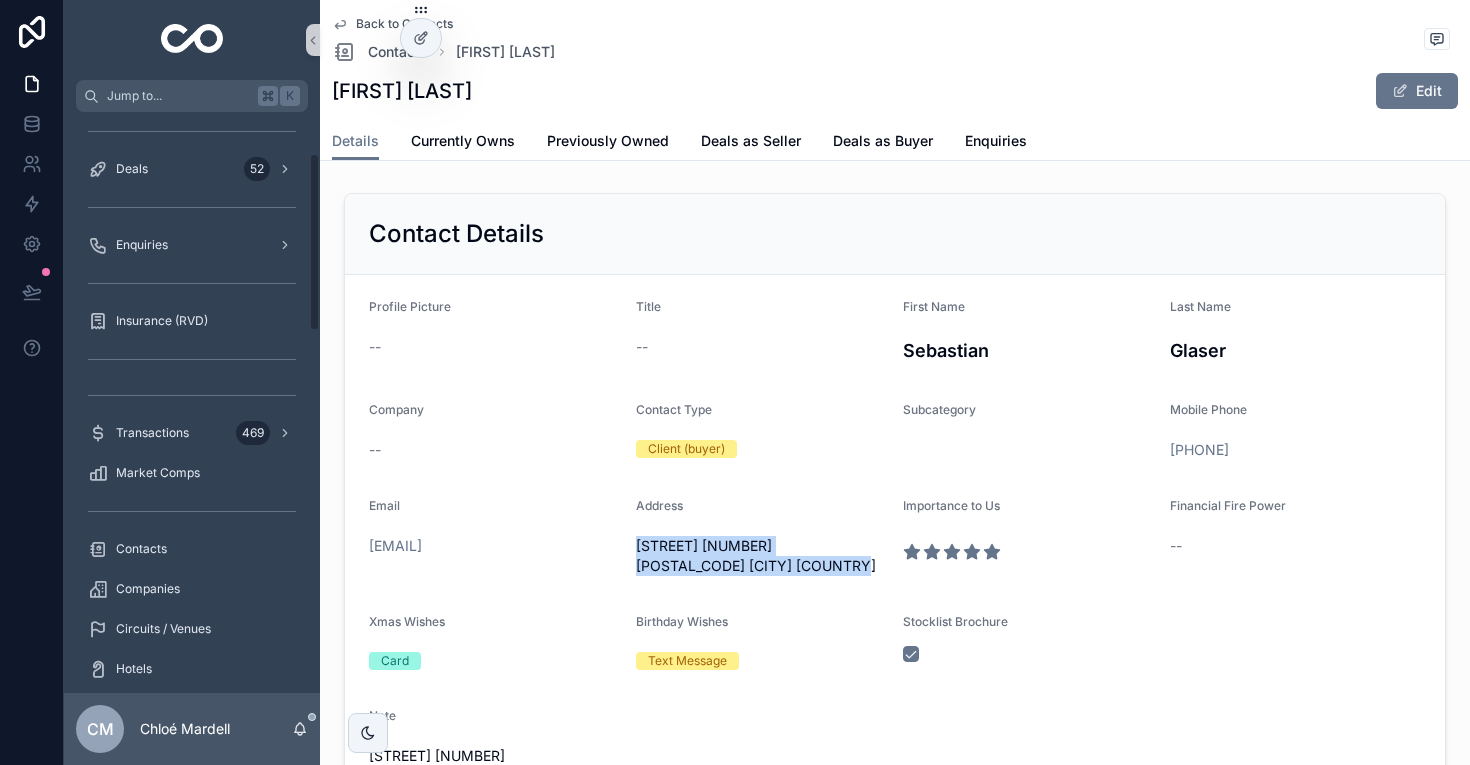 scroll, scrollTop: 135, scrollLeft: 0, axis: vertical 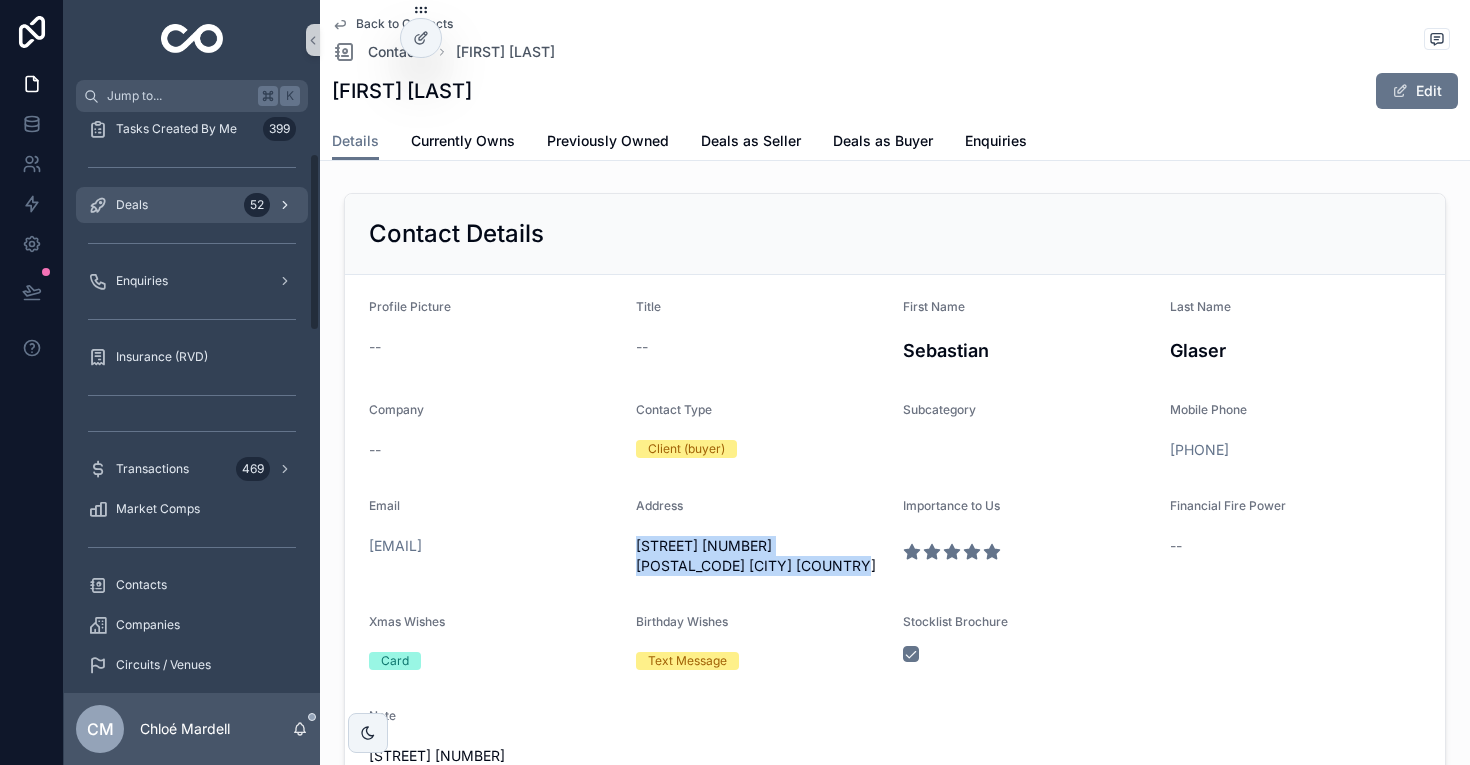 click on "Deals 52" at bounding box center (192, 205) 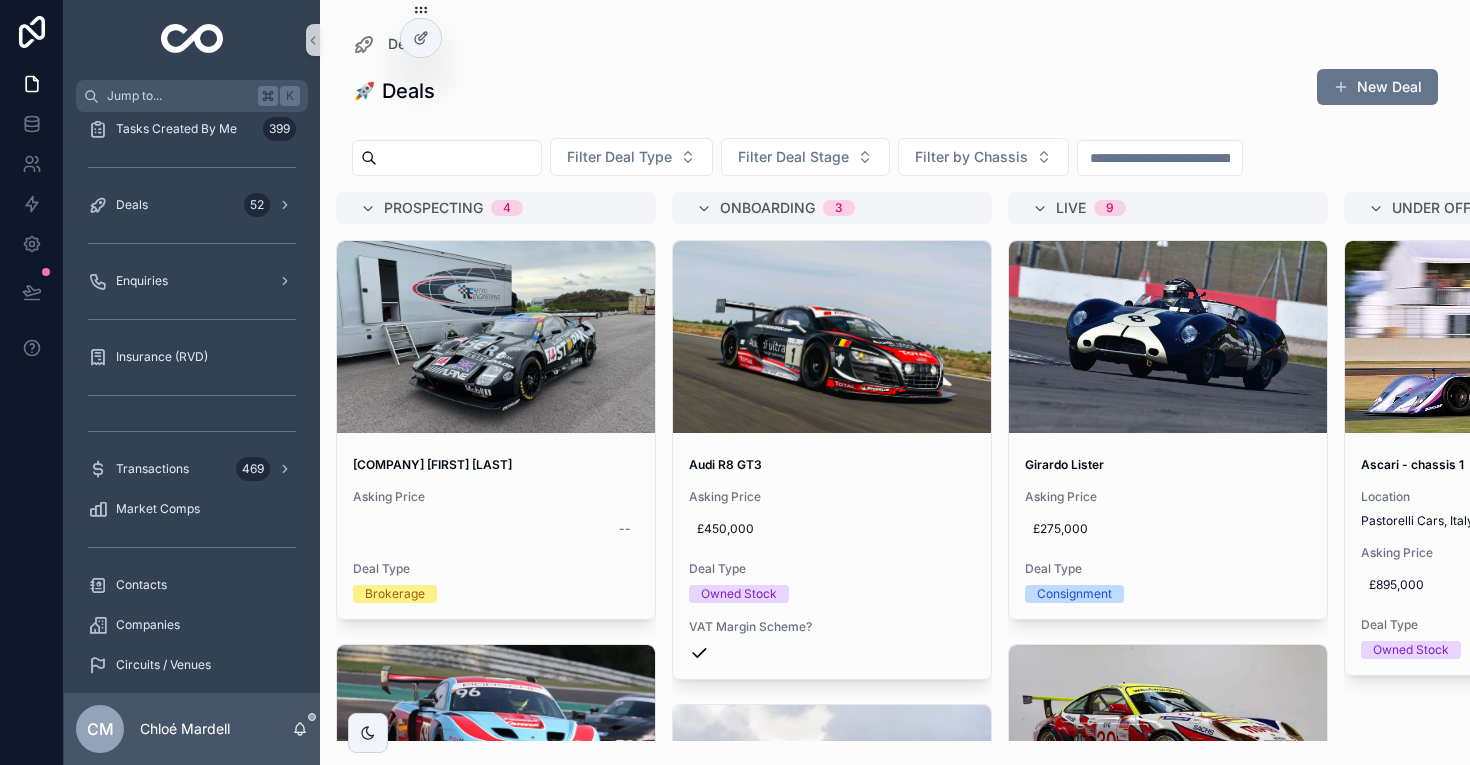 click at bounding box center [459, 158] 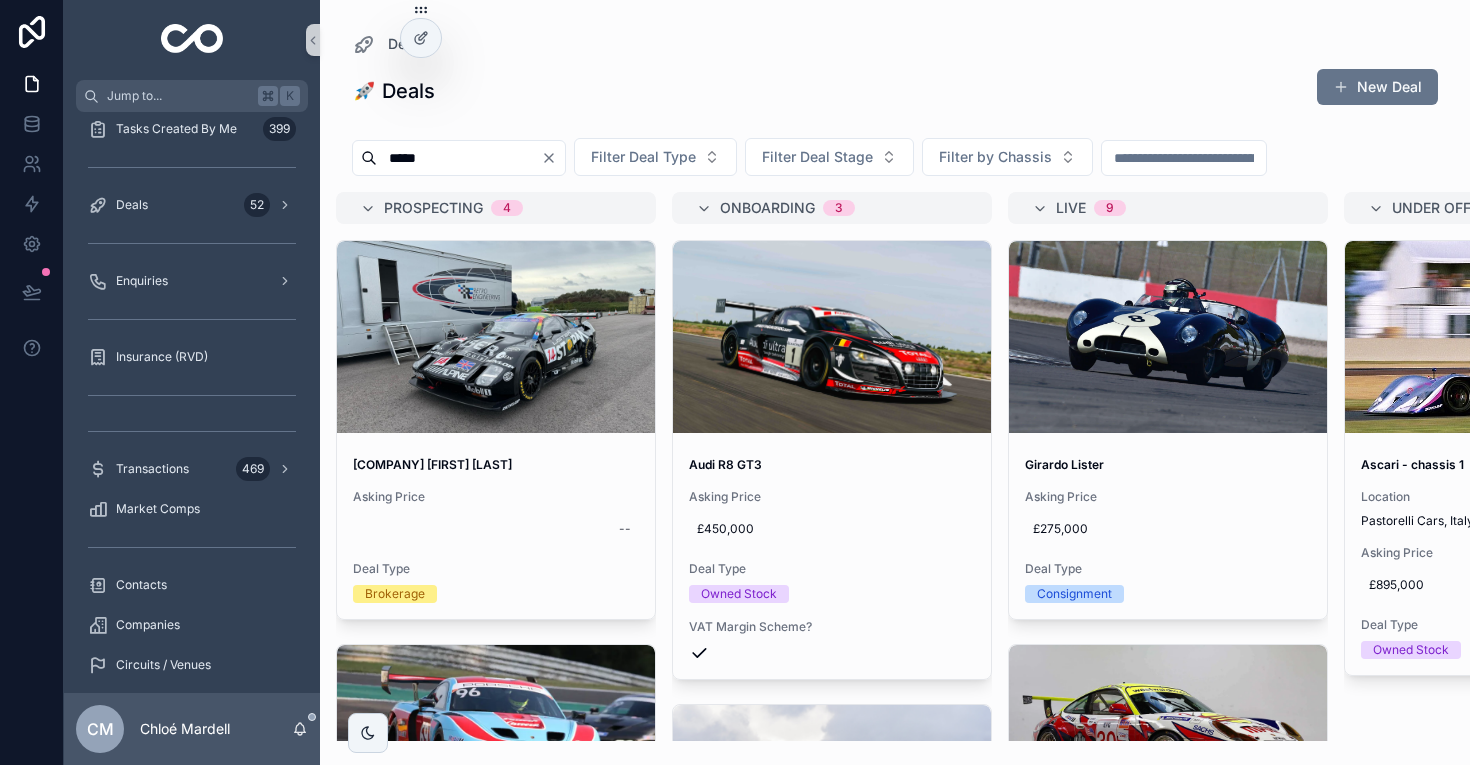 type on "*****" 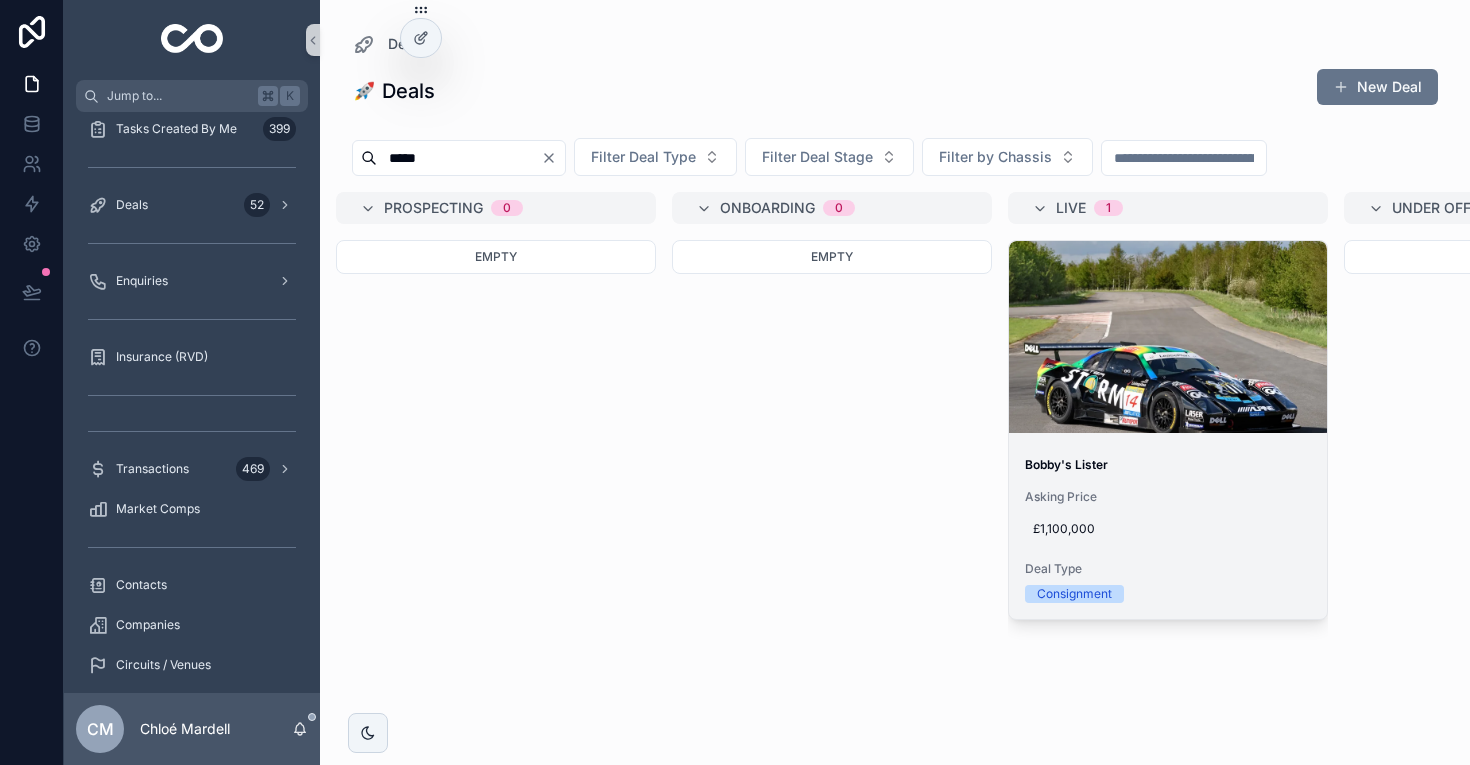 click at bounding box center [1168, 337] 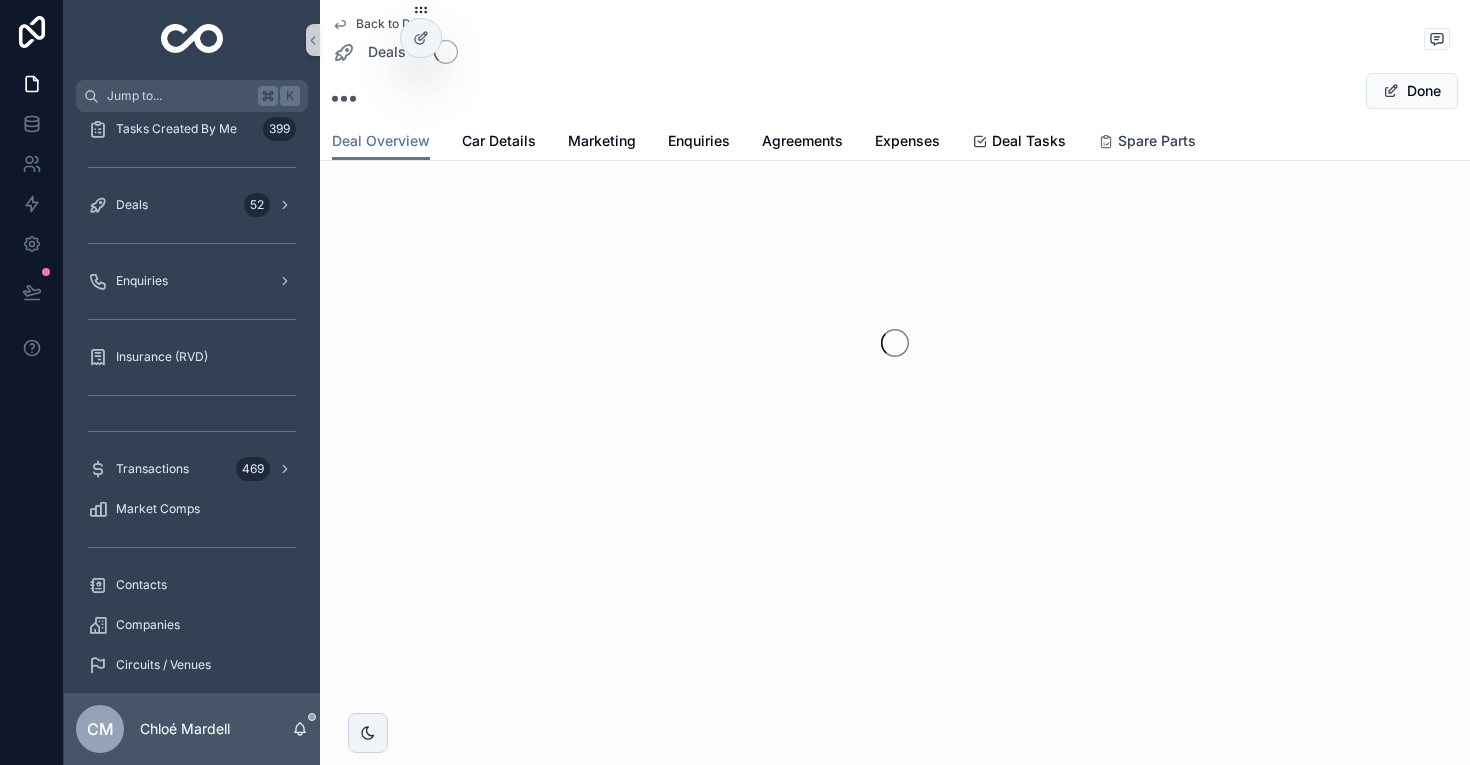 click on "Spare Parts" at bounding box center [1157, 141] 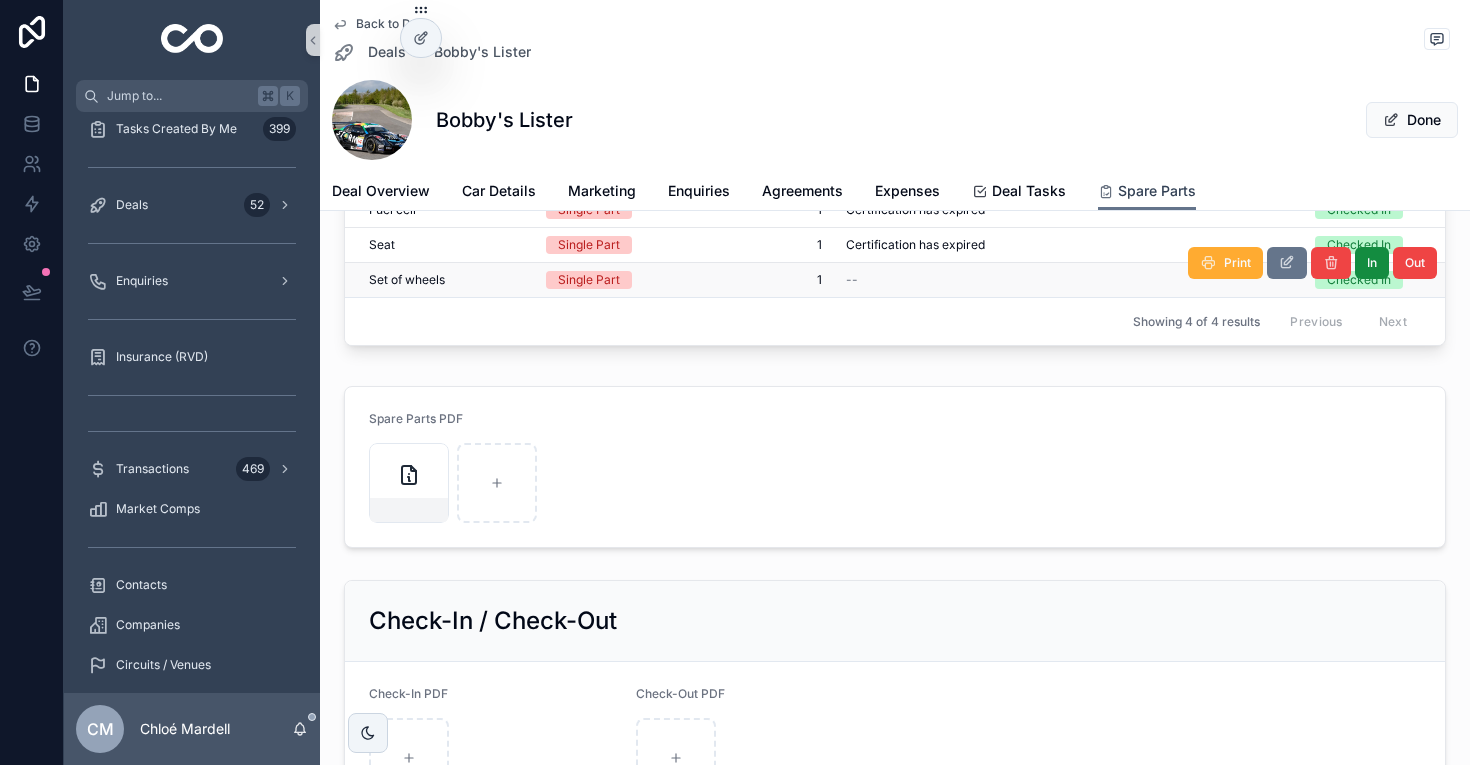 scroll, scrollTop: 288, scrollLeft: 0, axis: vertical 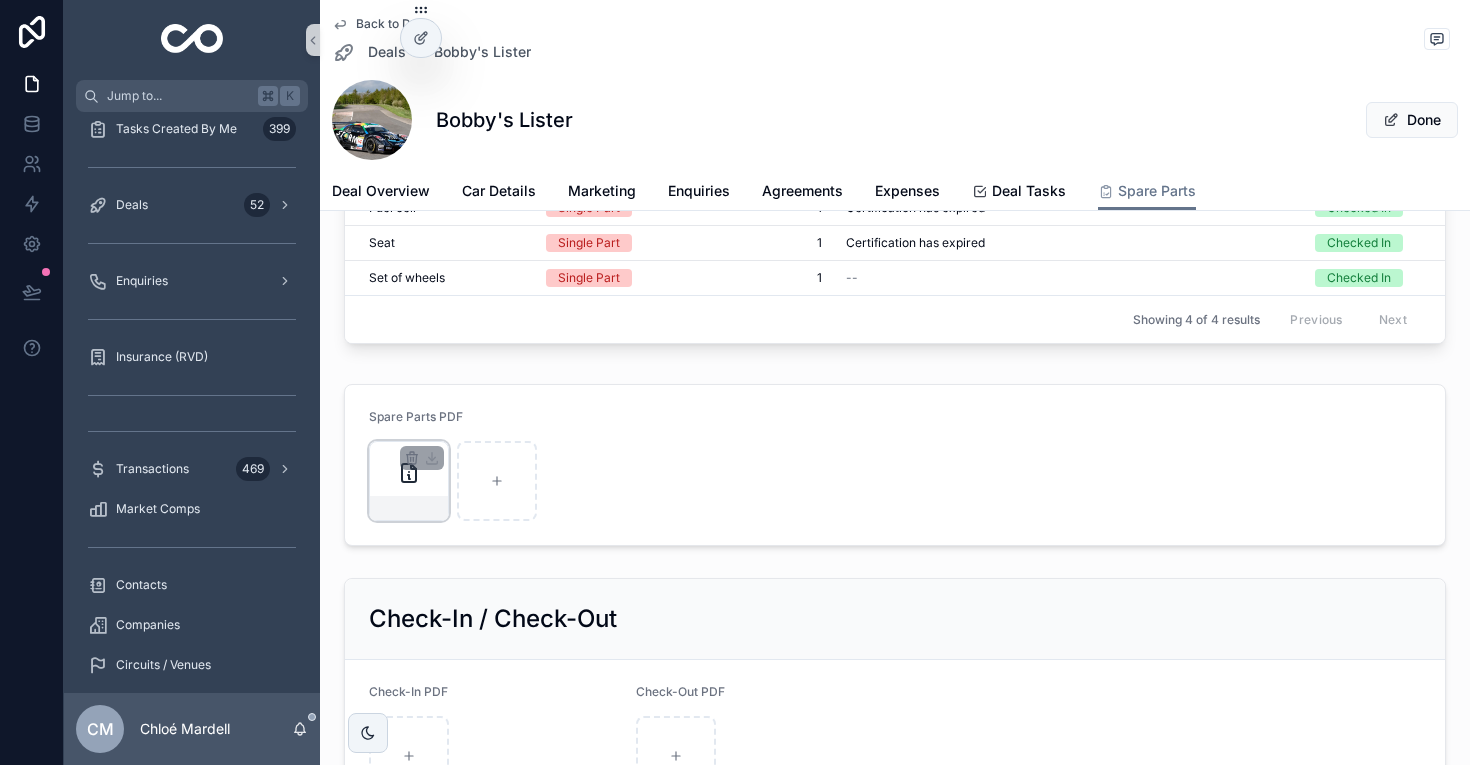 click at bounding box center [409, 508] 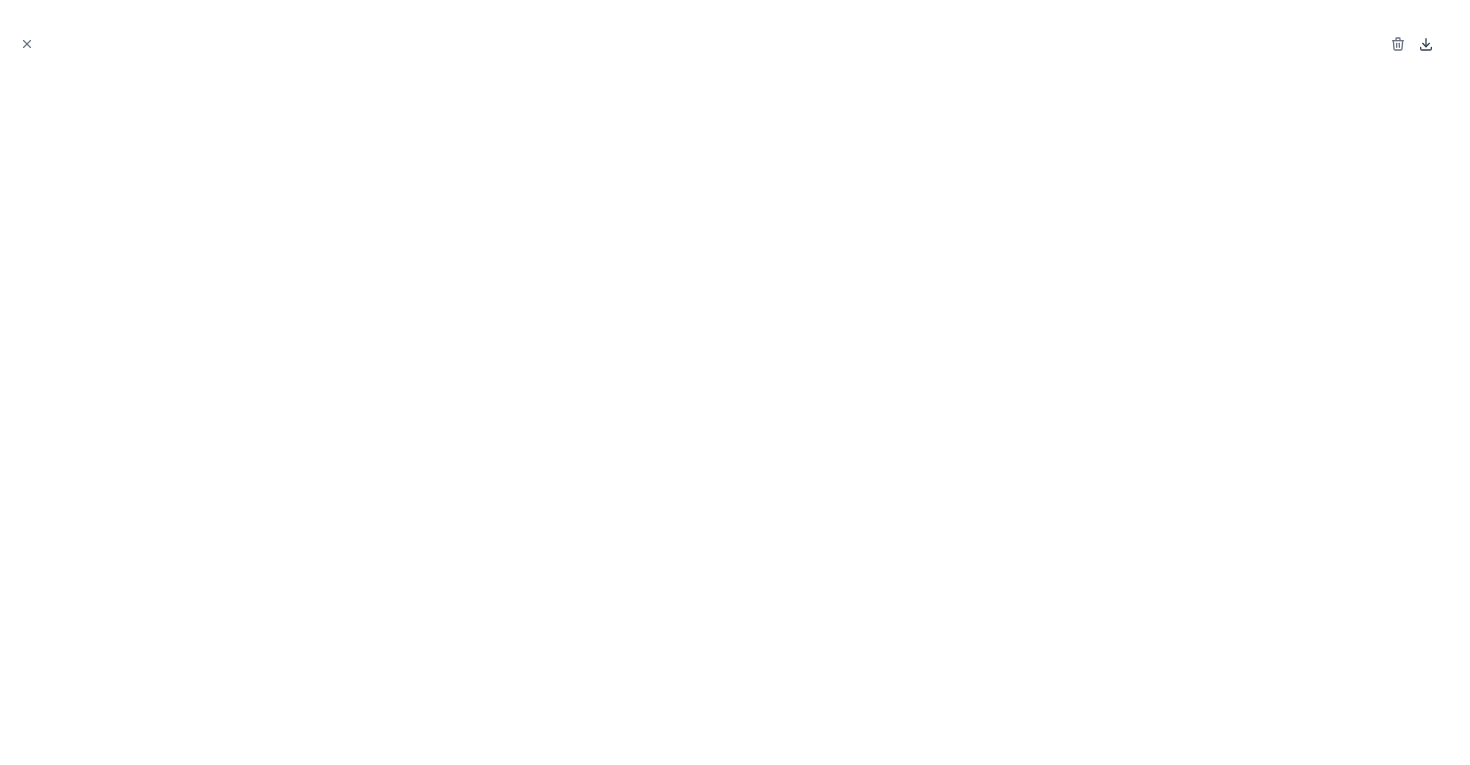 click 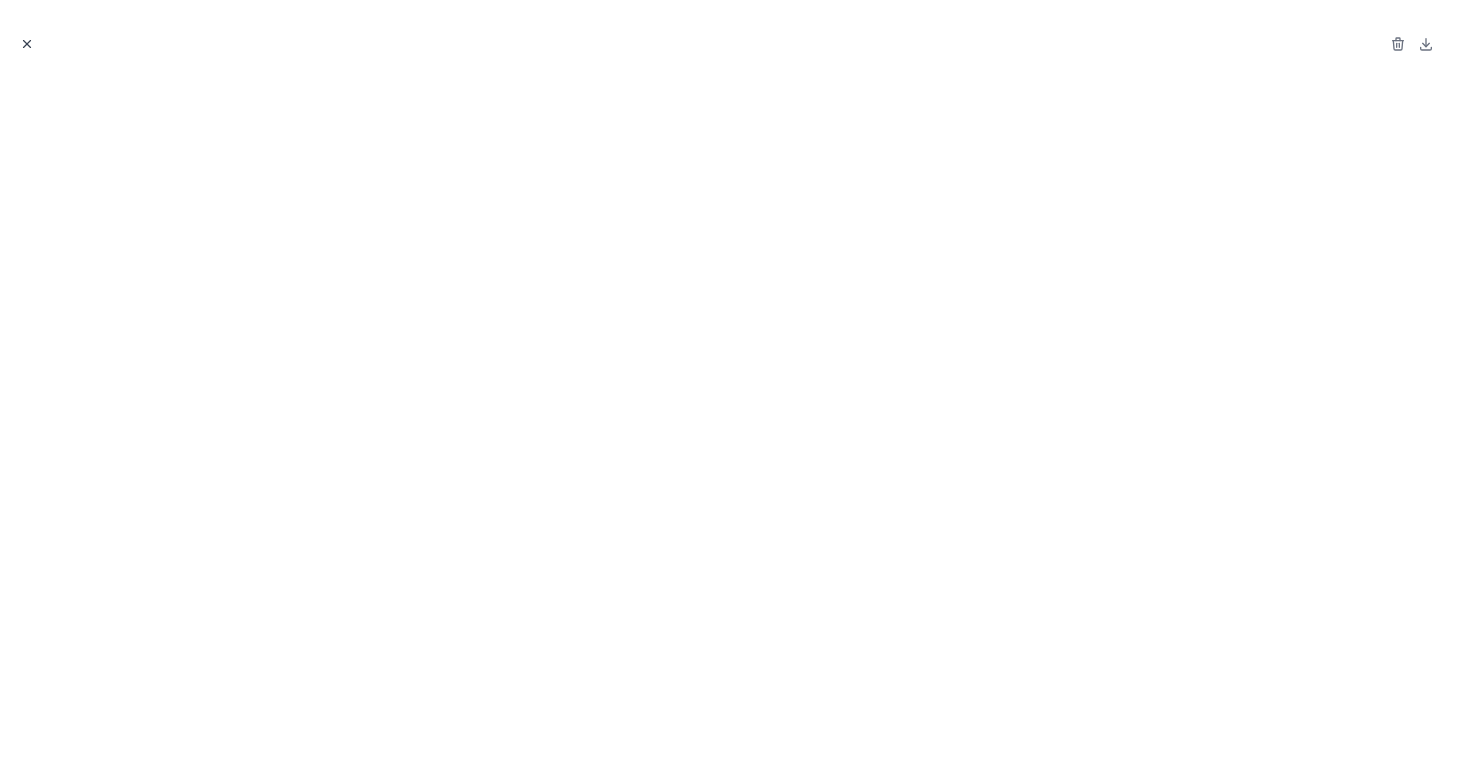 click 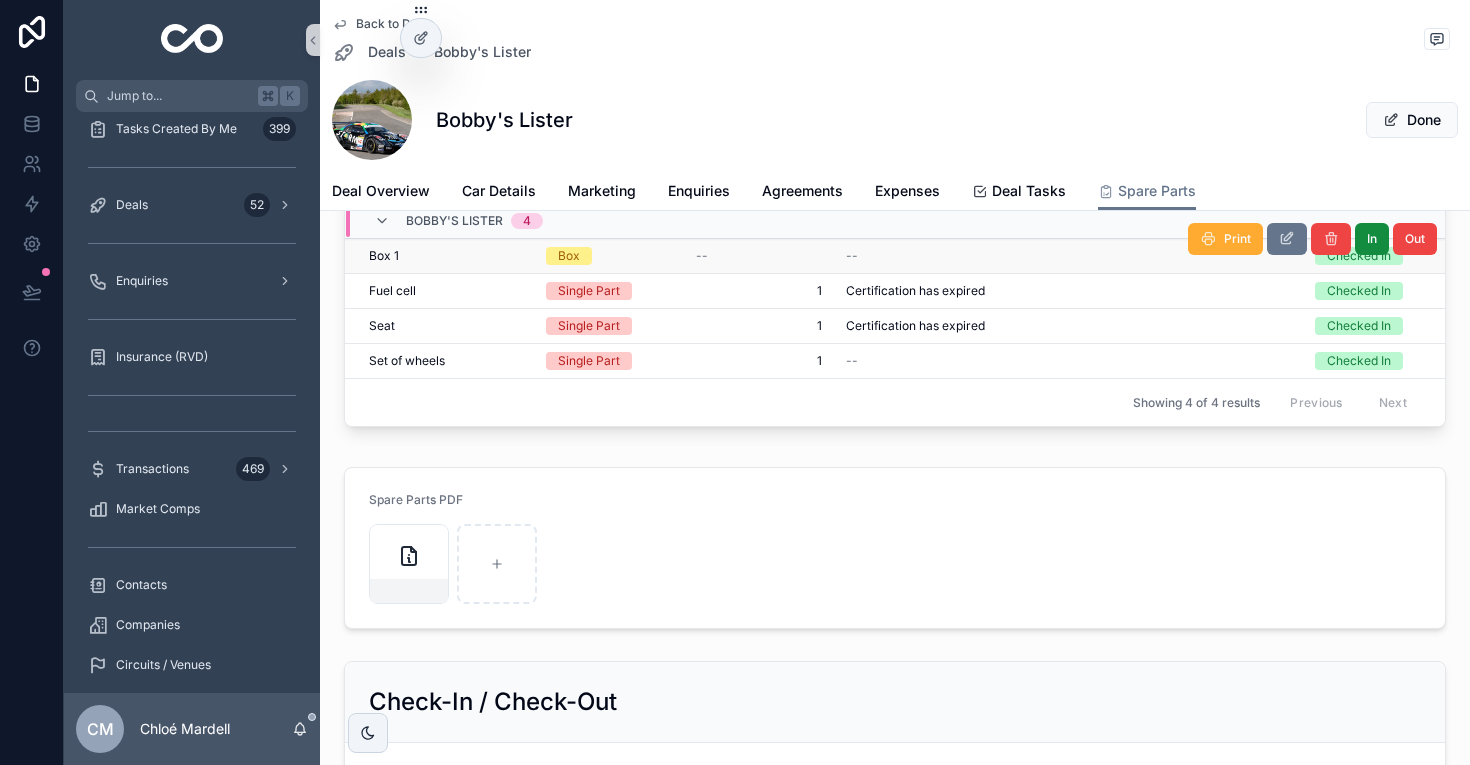 scroll, scrollTop: 0, scrollLeft: 0, axis: both 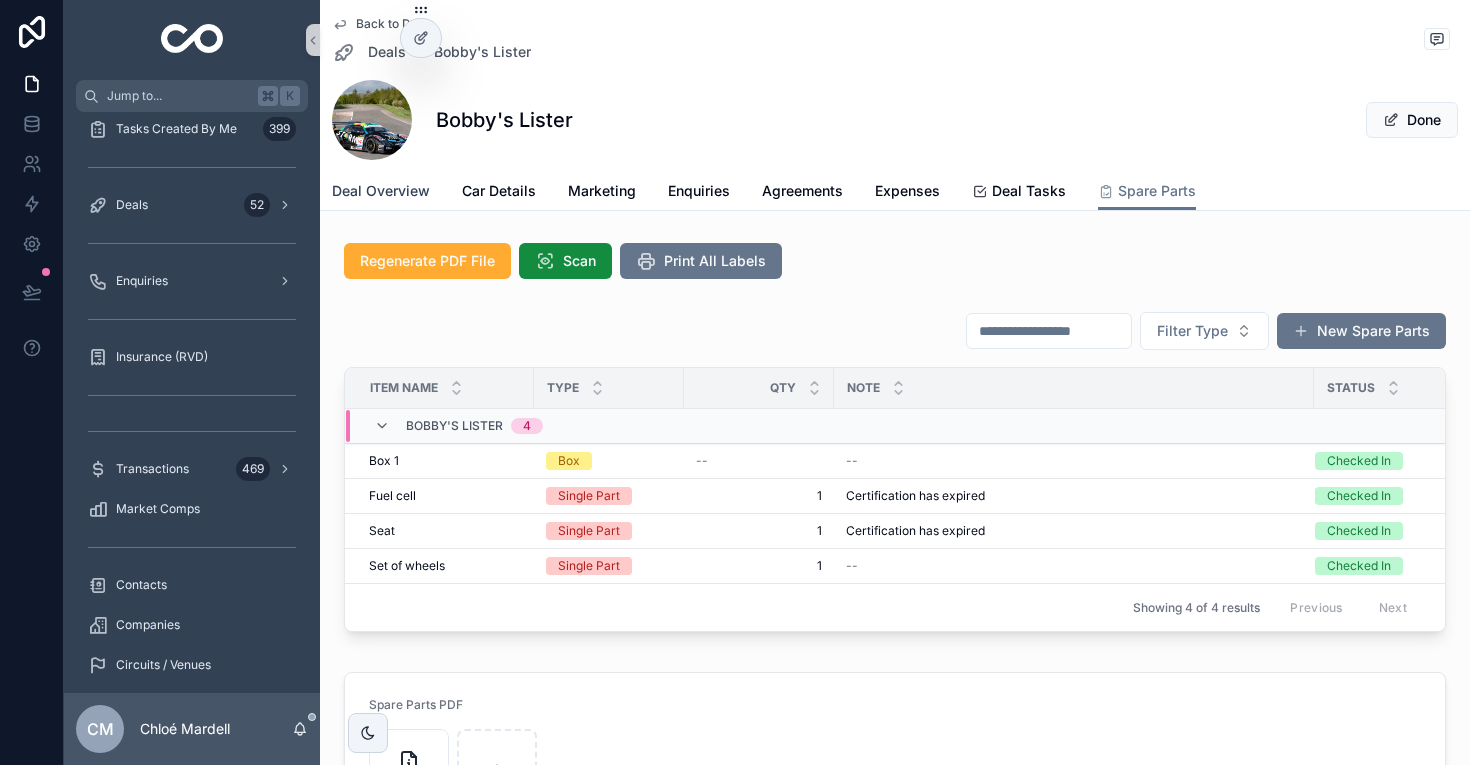 click on "Deal Overview" at bounding box center (381, 191) 